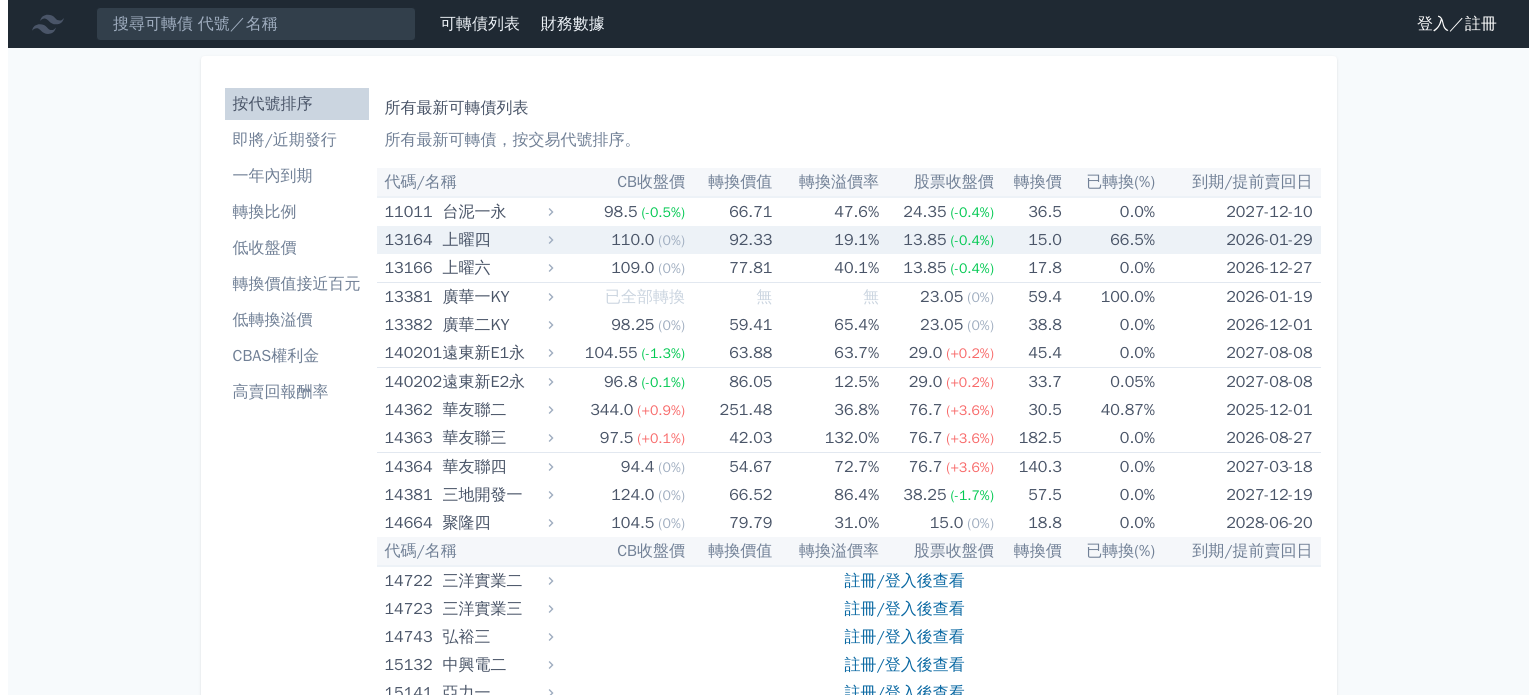 scroll, scrollTop: 0, scrollLeft: 0, axis: both 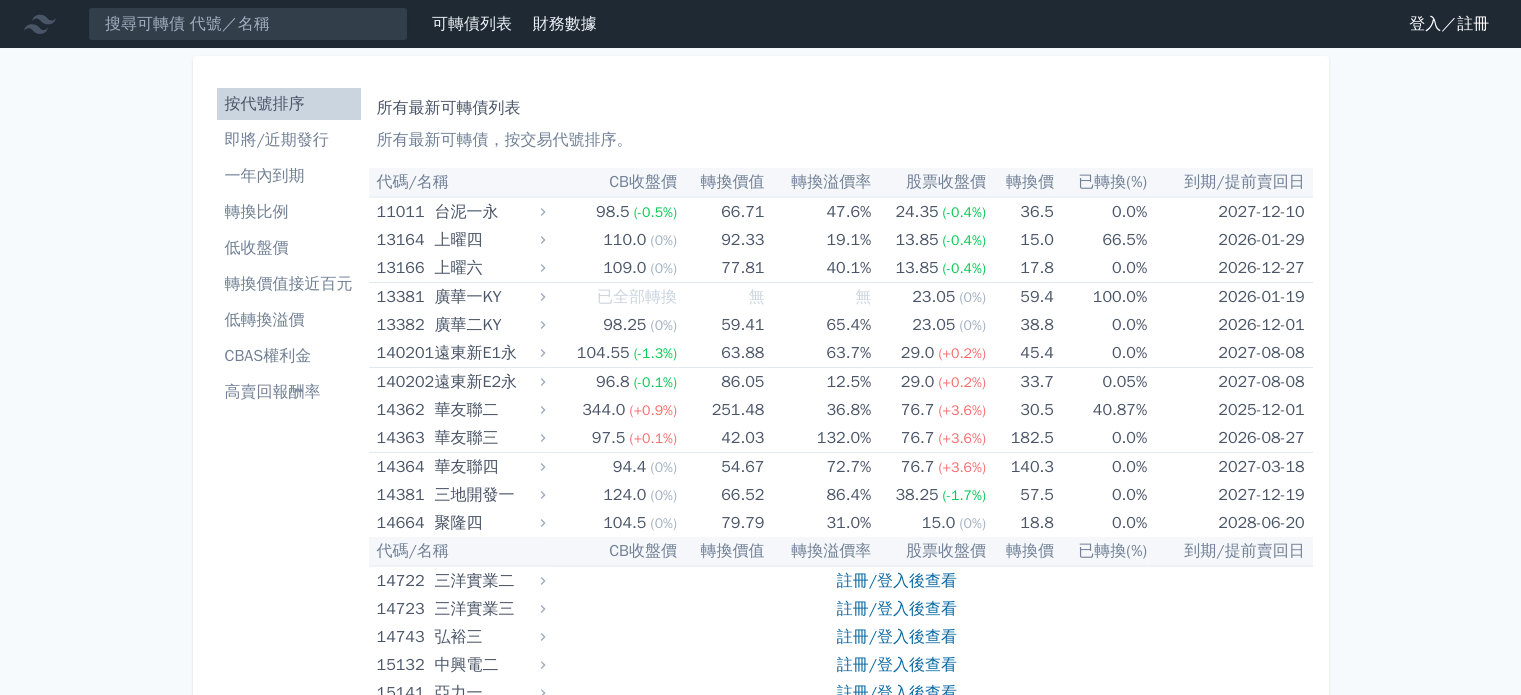 click on "登入／註冊" at bounding box center [1449, 24] 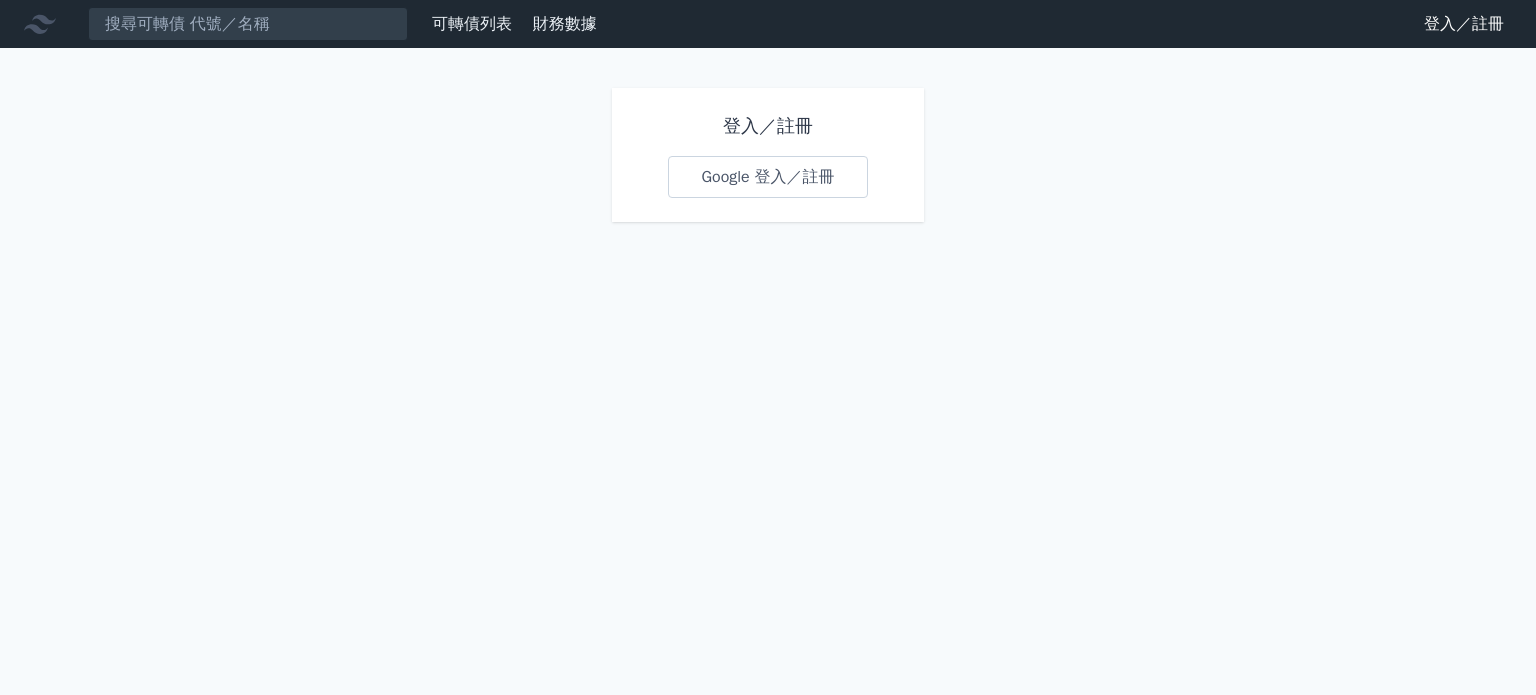 click on "Google 登入／註冊" at bounding box center [767, 177] 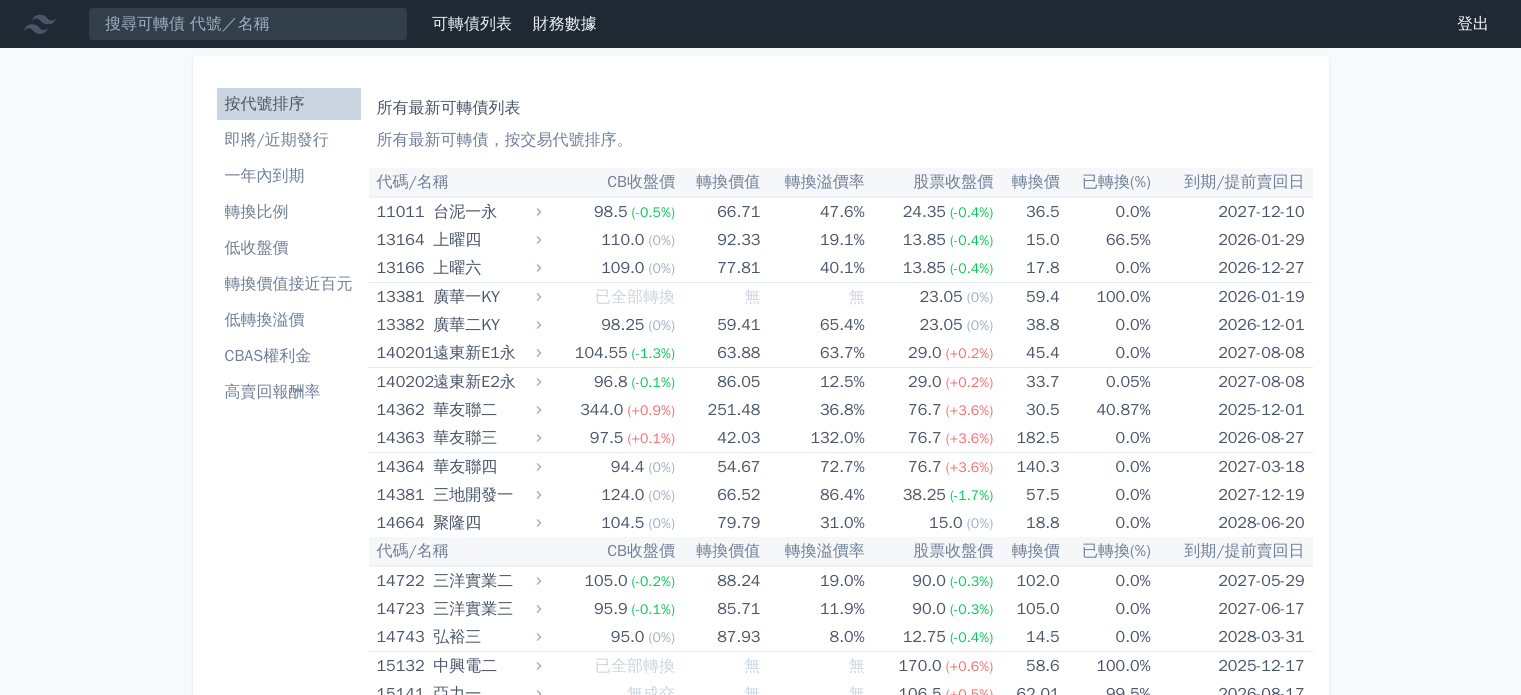 scroll, scrollTop: 0, scrollLeft: 0, axis: both 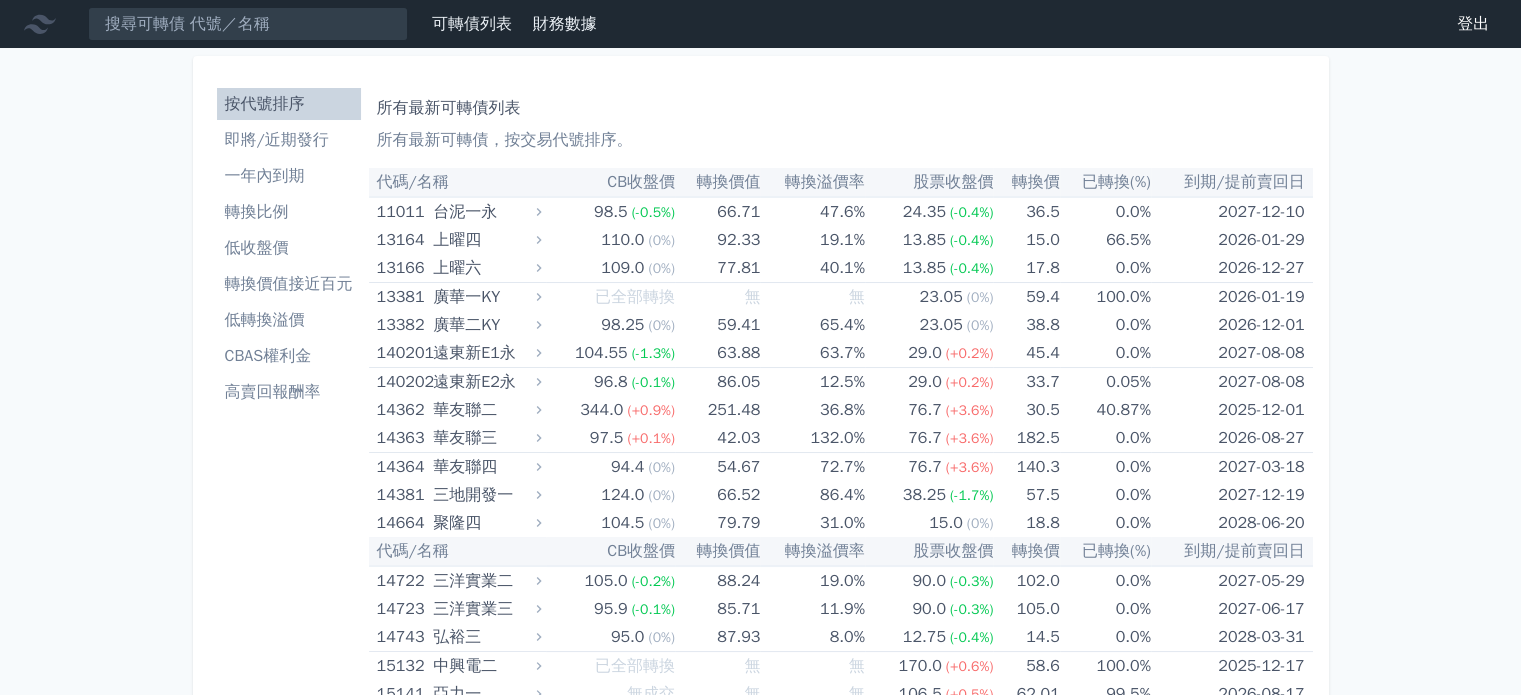 click on "即將/近期發行" at bounding box center [289, 140] 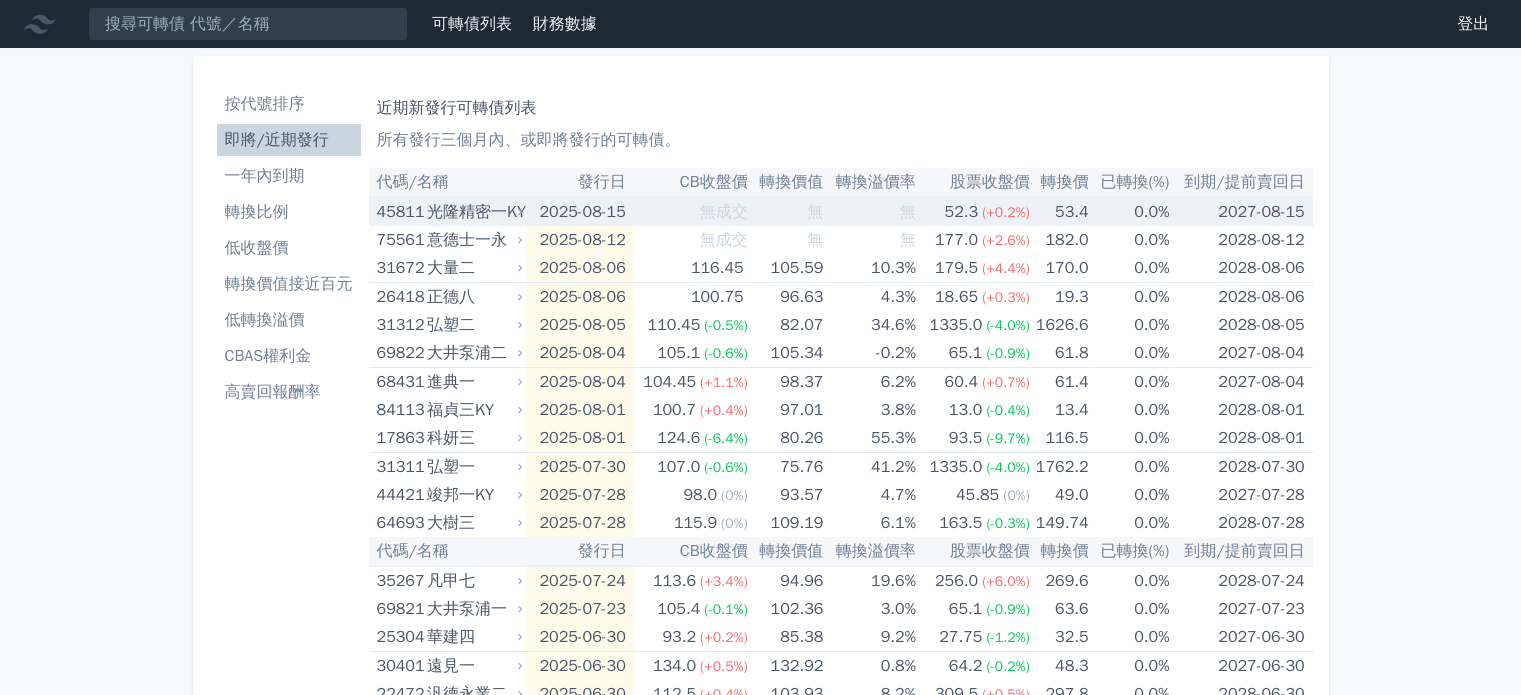 click on "光隆精密一KY" at bounding box center (472, 212) 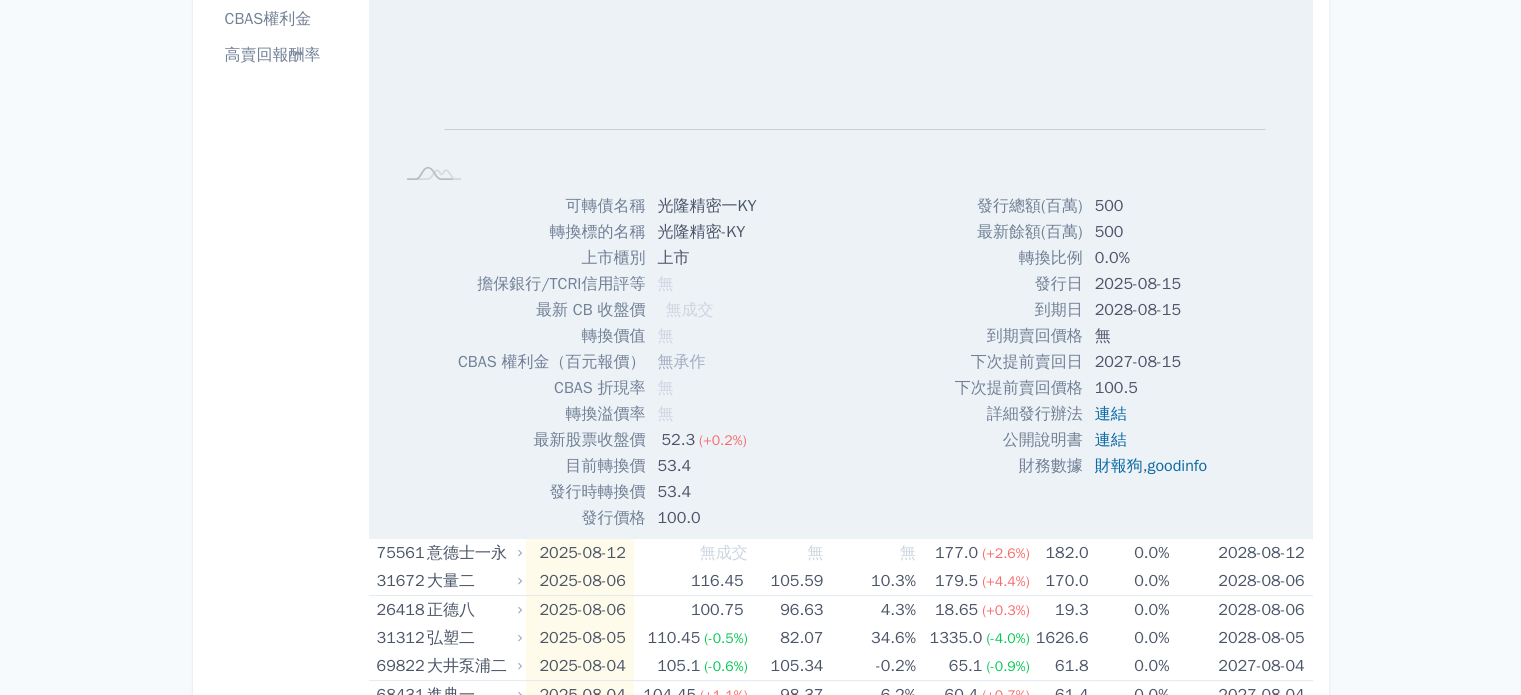 scroll, scrollTop: 347, scrollLeft: 0, axis: vertical 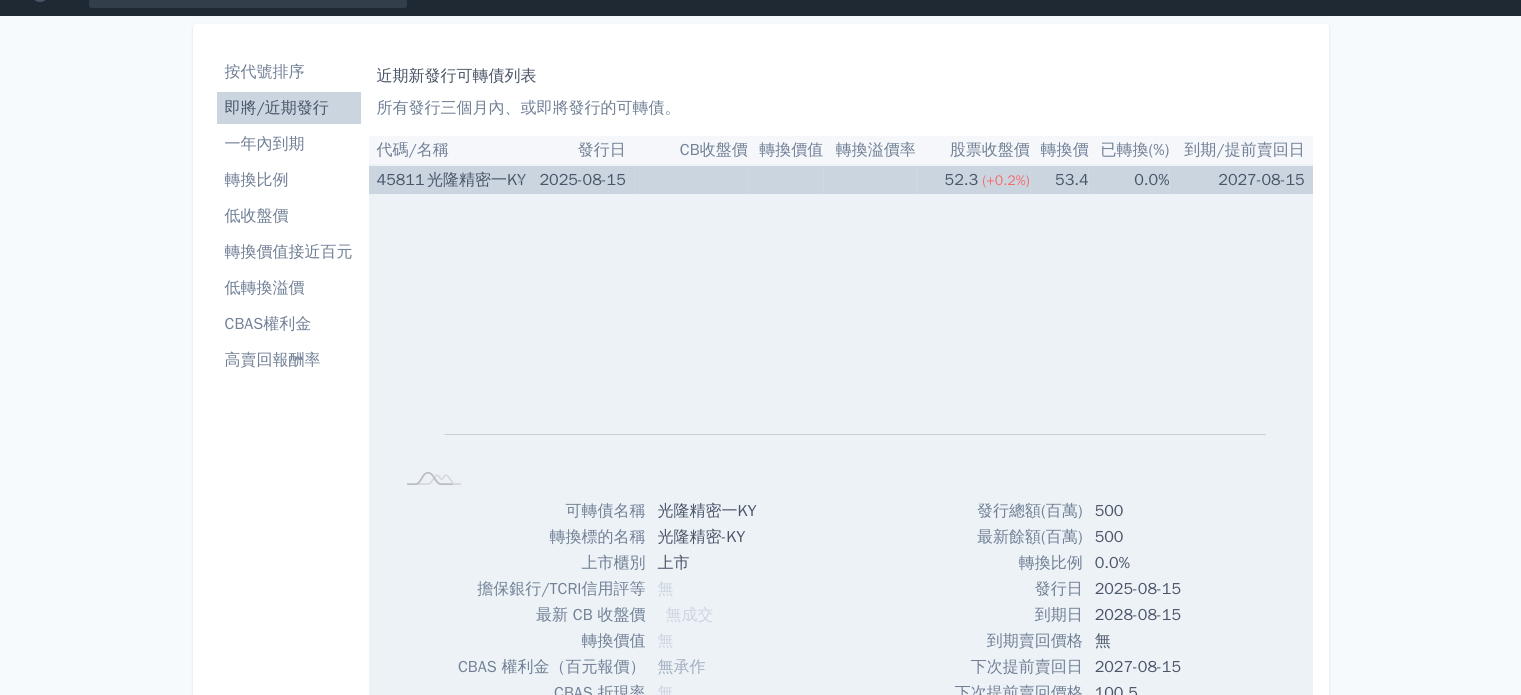 click on "光隆精密一KY" at bounding box center (472, 180) 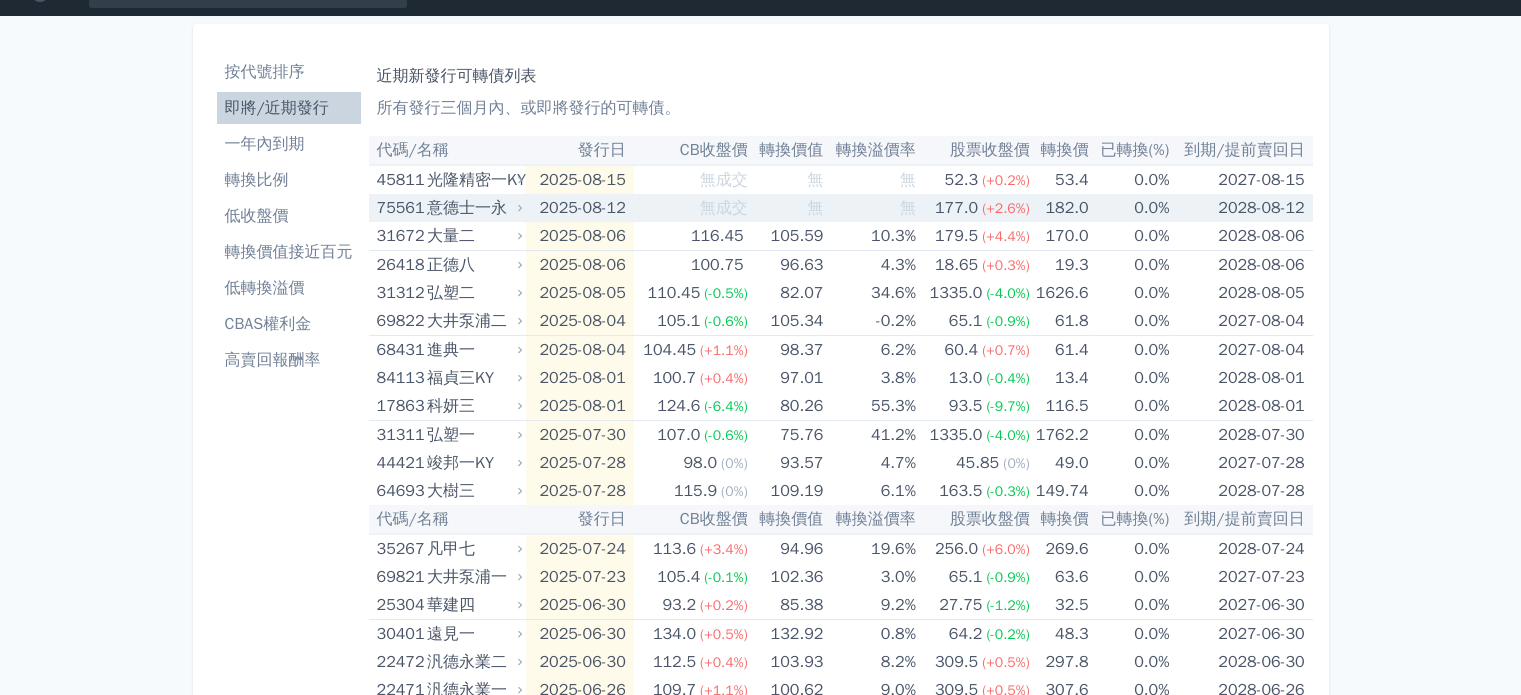 click on "意德士一永" at bounding box center [472, 208] 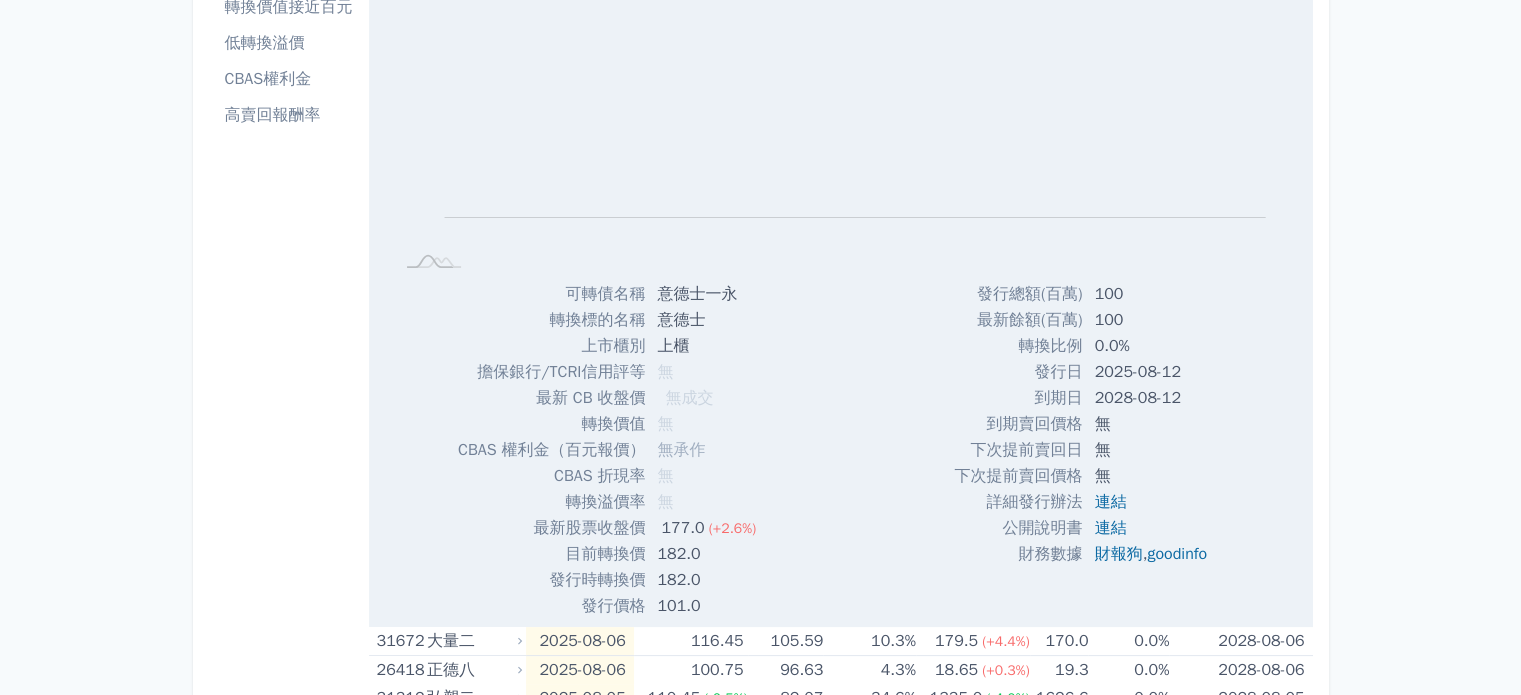 scroll, scrollTop: 0, scrollLeft: 0, axis: both 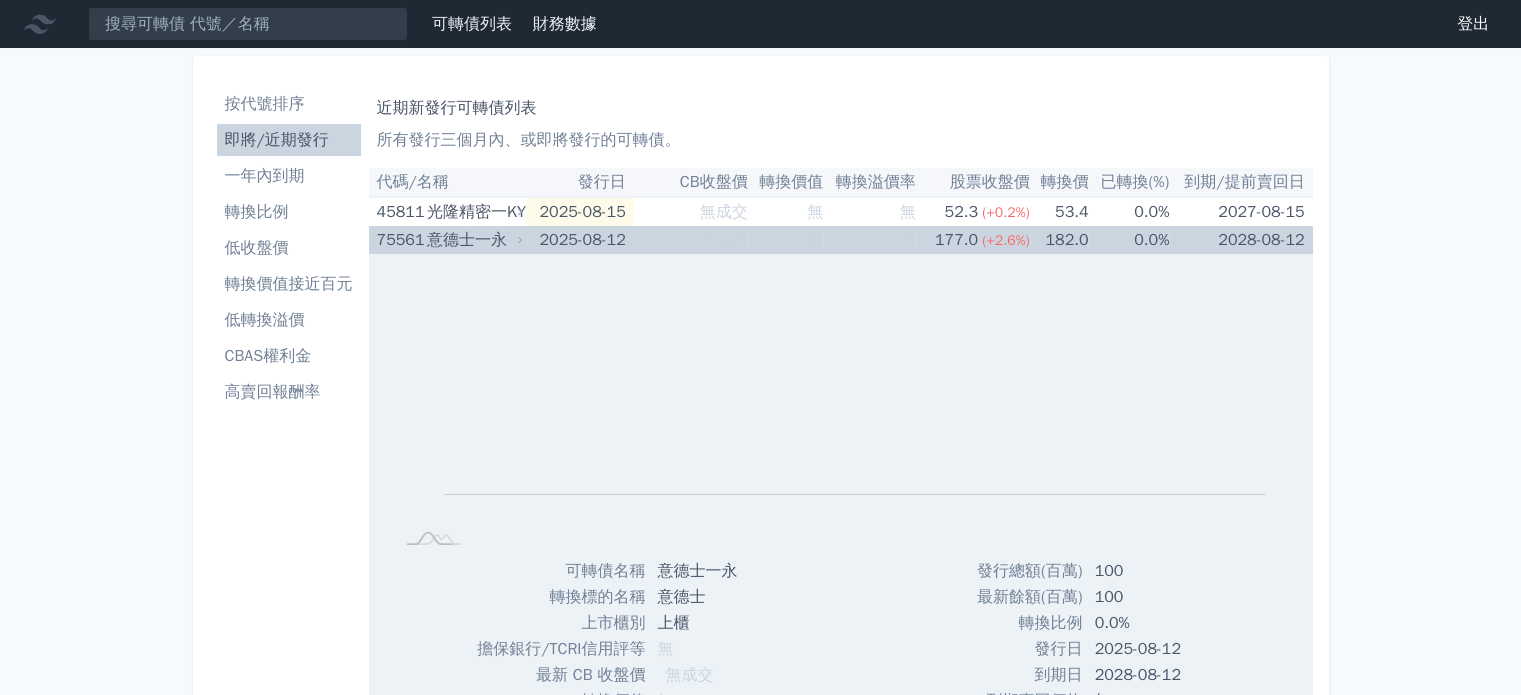 click on "2025-08-12" at bounding box center [580, 240] 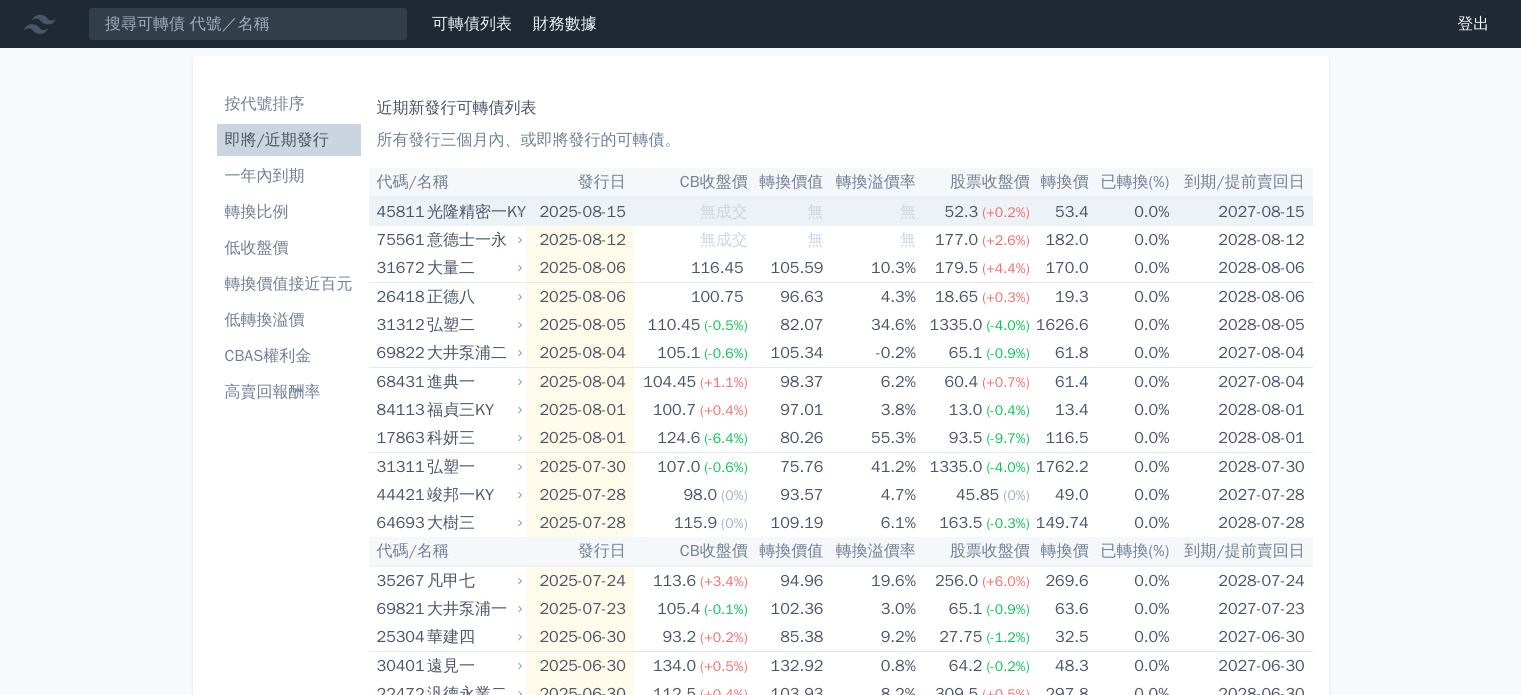 click on "光隆精密一KY" at bounding box center [472, 212] 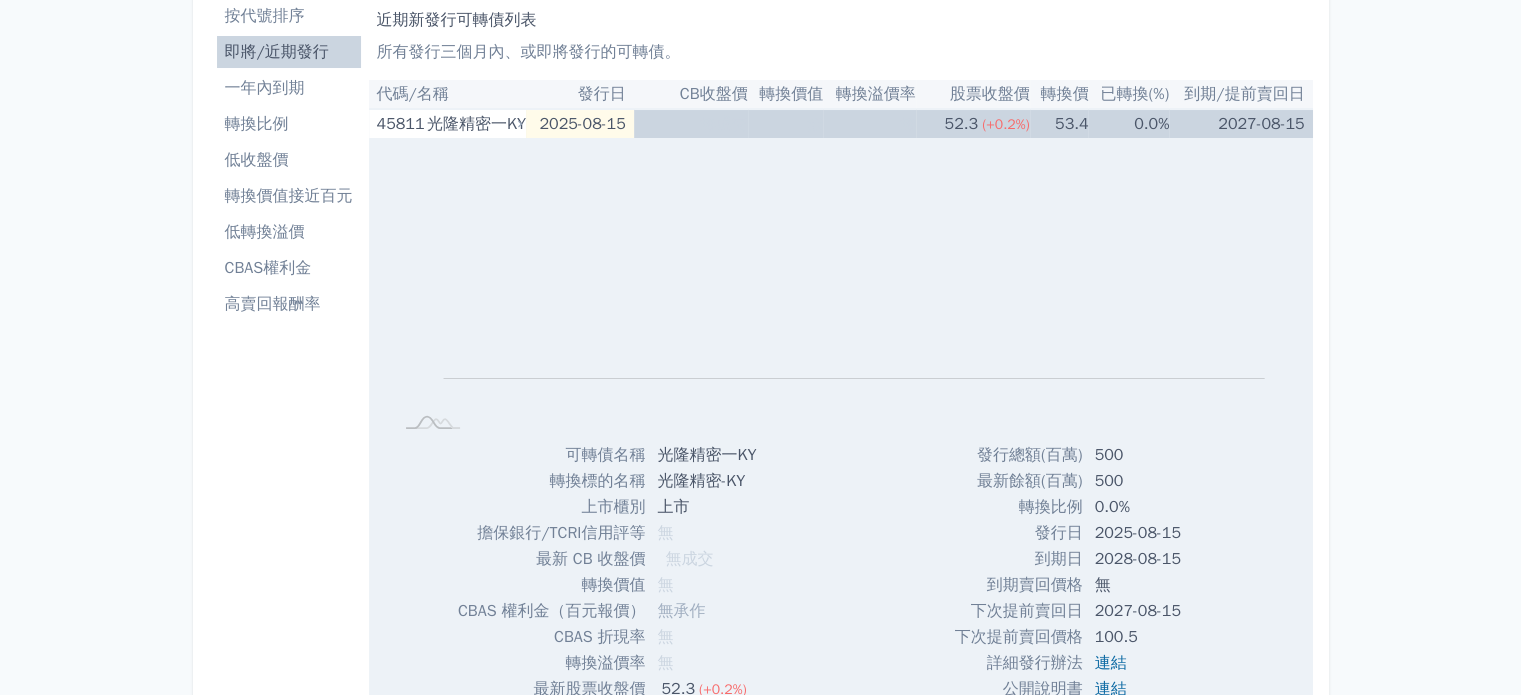 scroll, scrollTop: 0, scrollLeft: 0, axis: both 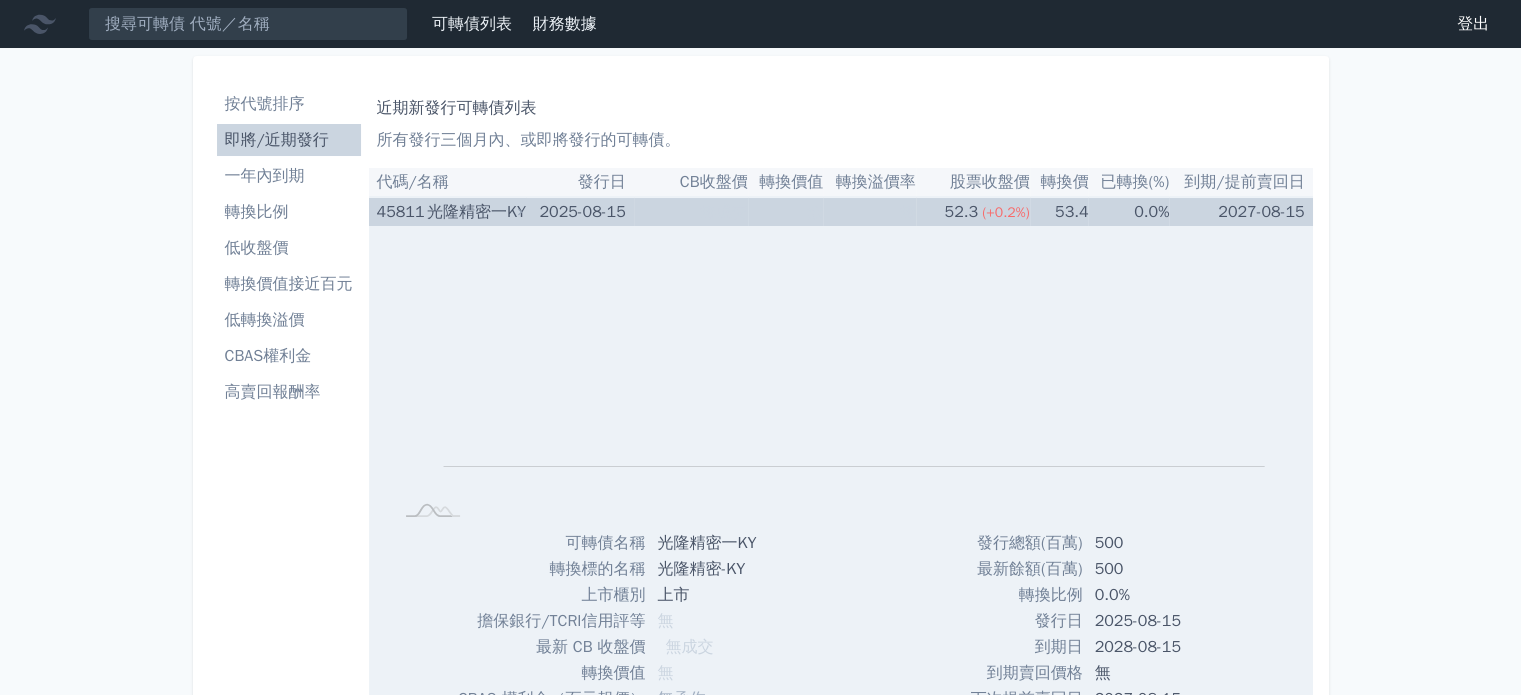 click on "2025-08-15" at bounding box center [580, 211] 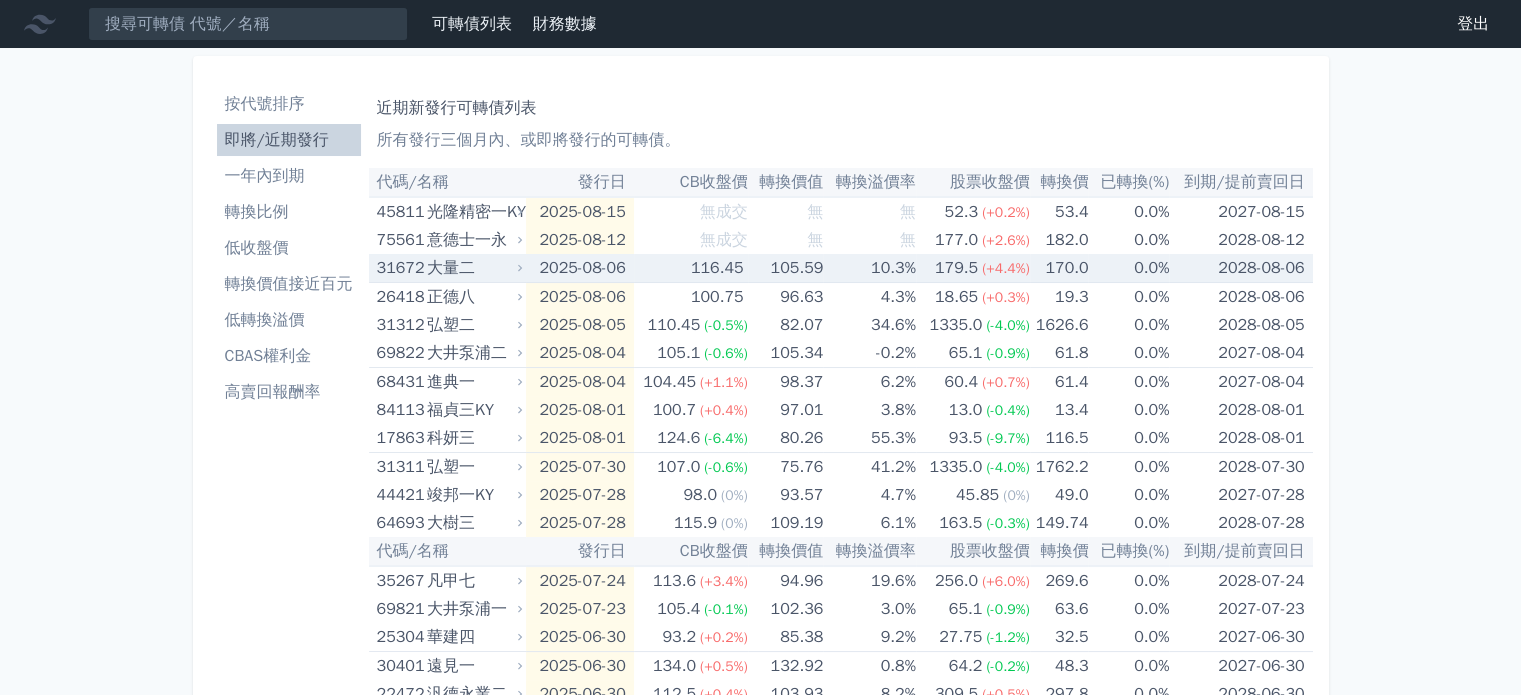 click 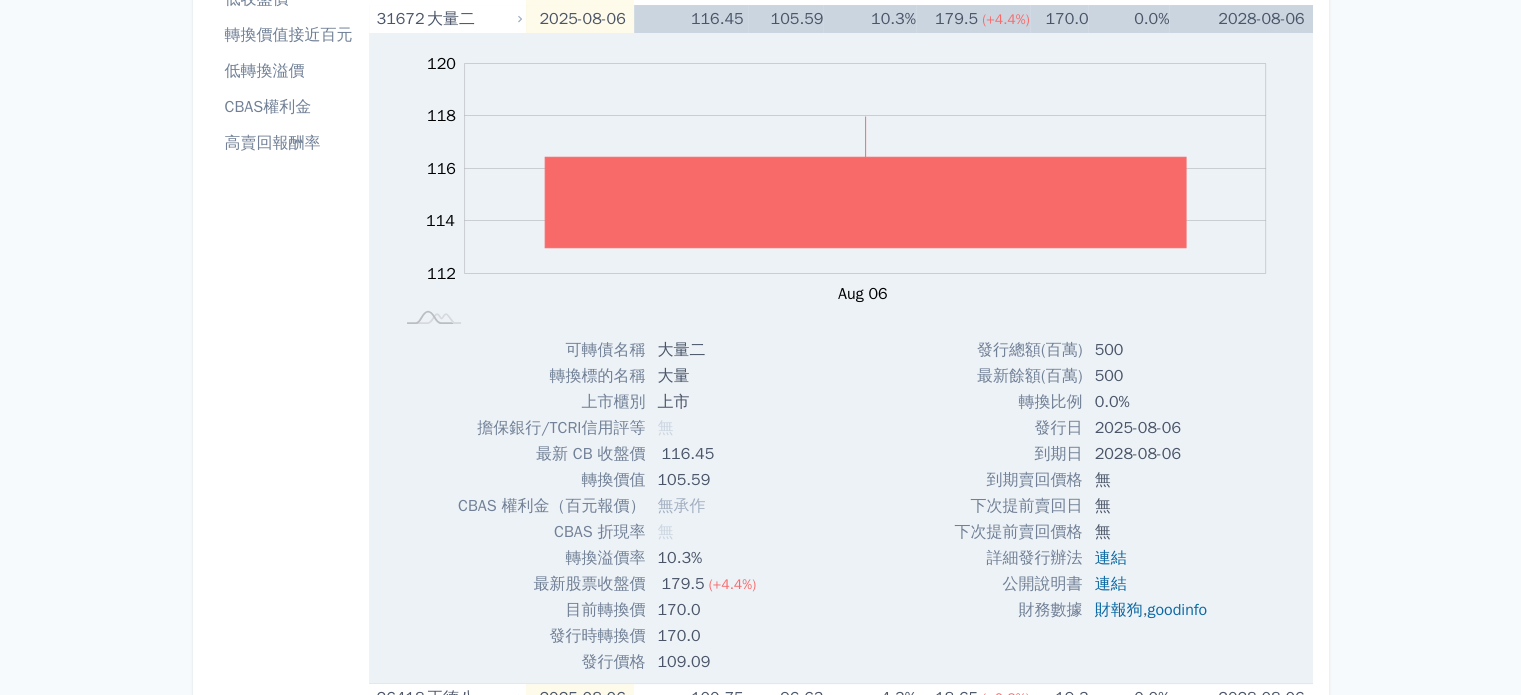 scroll, scrollTop: 0, scrollLeft: 0, axis: both 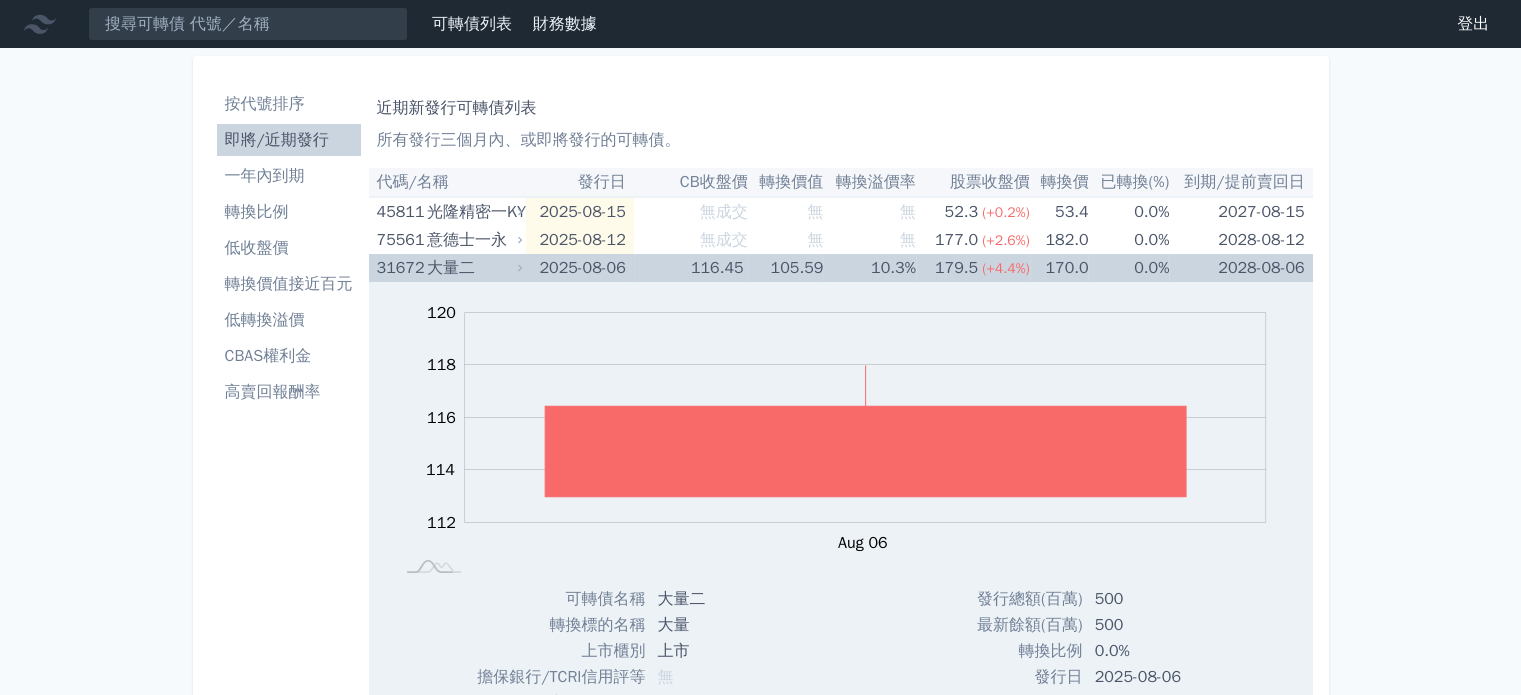 click on "2025-08-06" at bounding box center (580, 268) 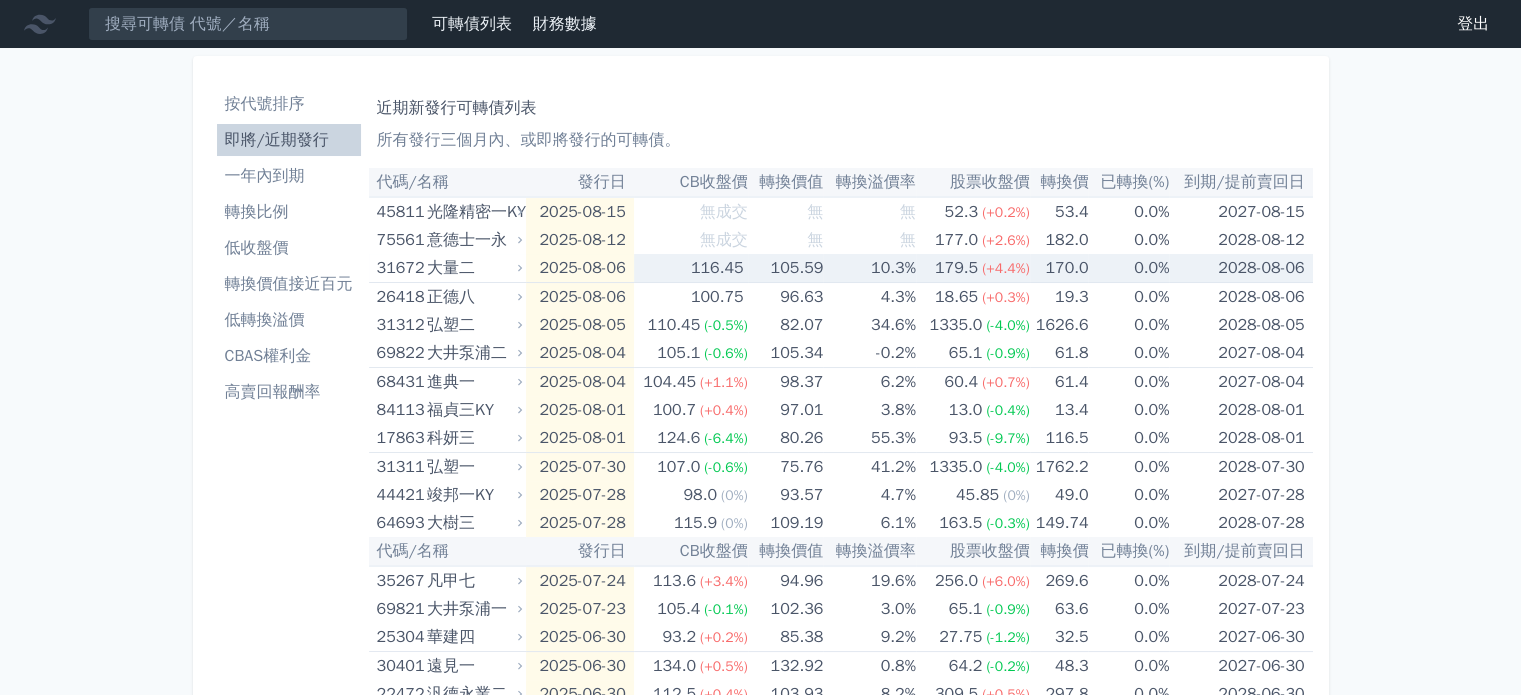 click on "0.0%" at bounding box center [1128, 268] 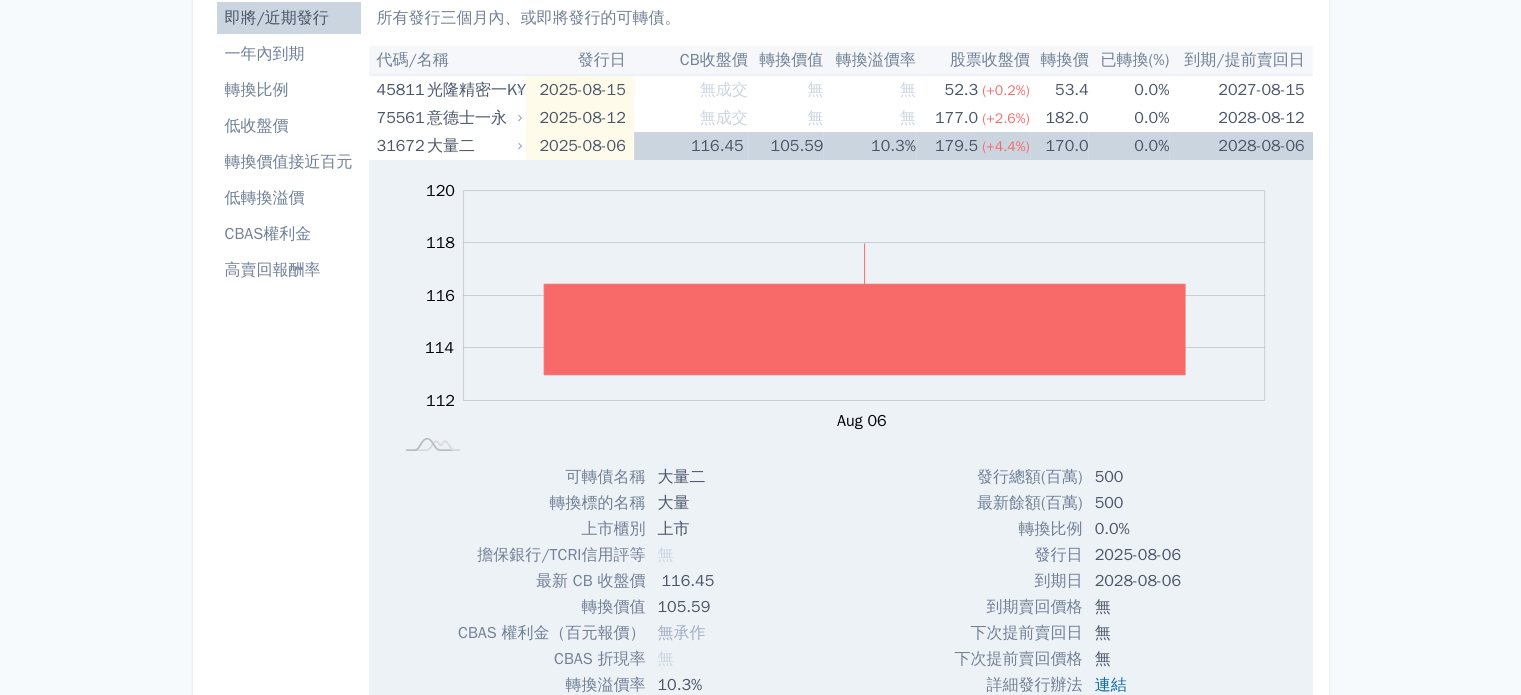 scroll, scrollTop: 0, scrollLeft: 0, axis: both 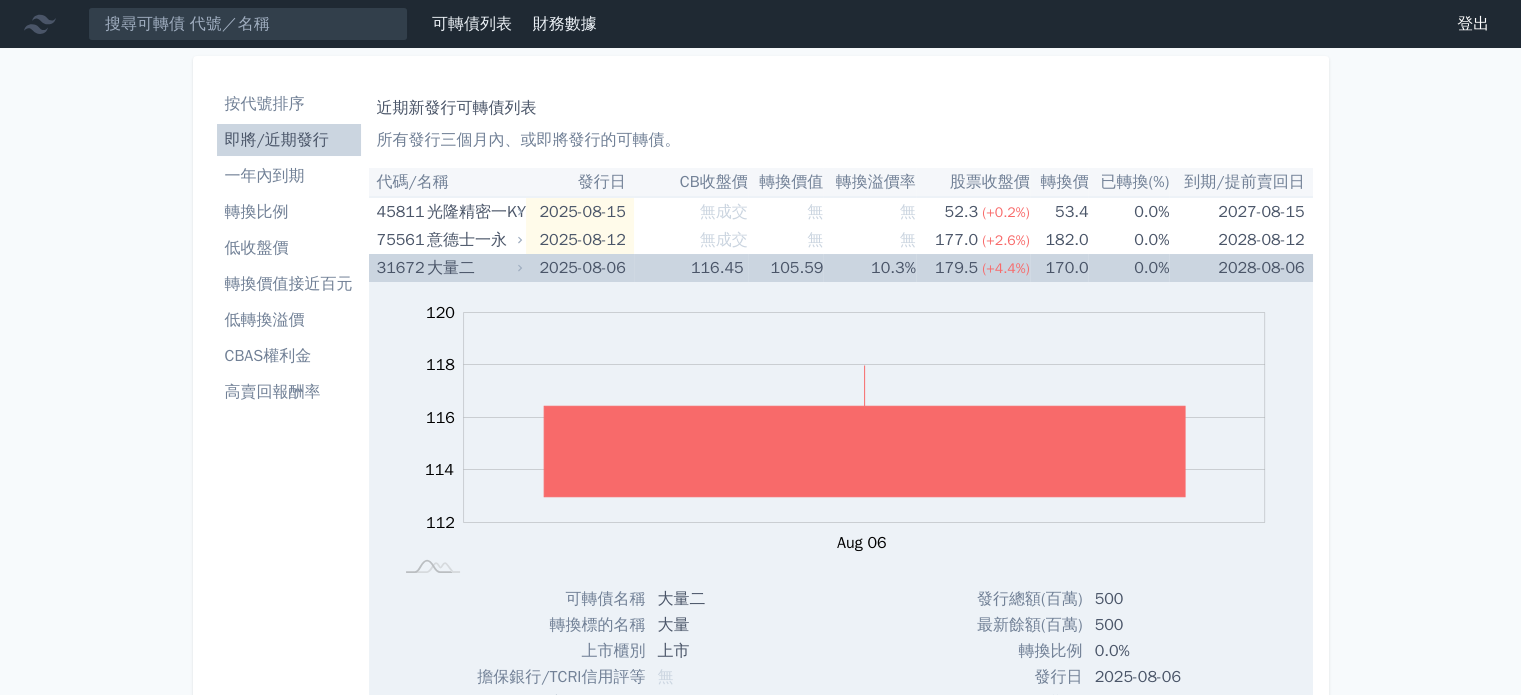 click on "大量二" at bounding box center (472, 268) 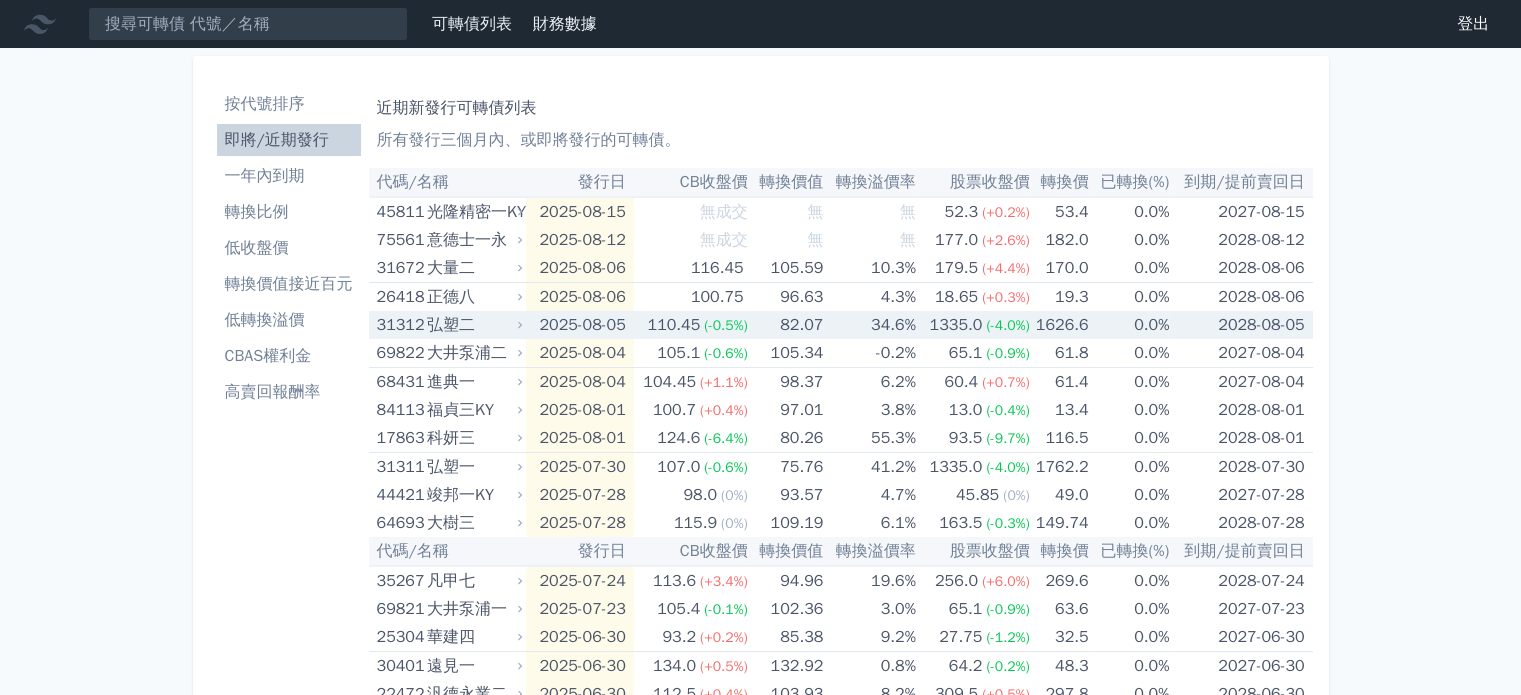 click on "2025-08-05" at bounding box center [580, 325] 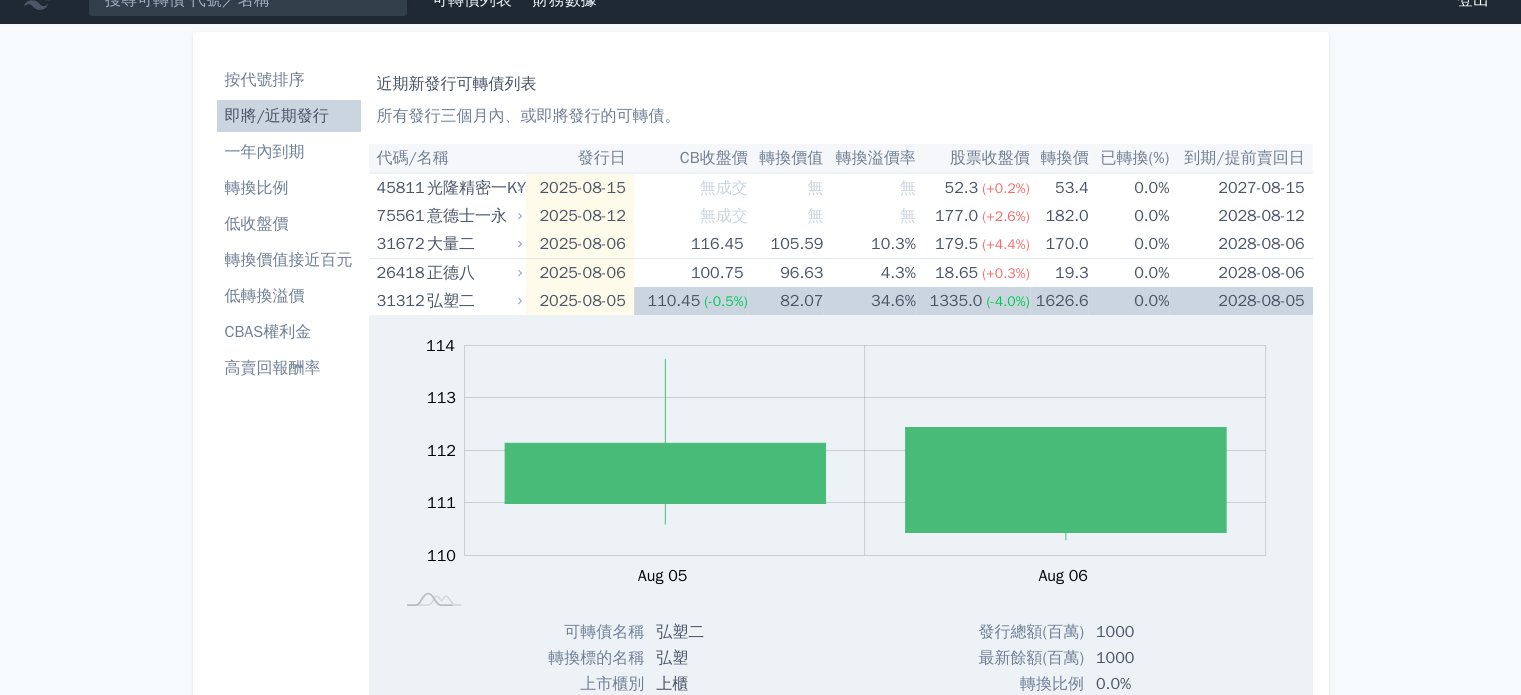 scroll, scrollTop: 12, scrollLeft: 0, axis: vertical 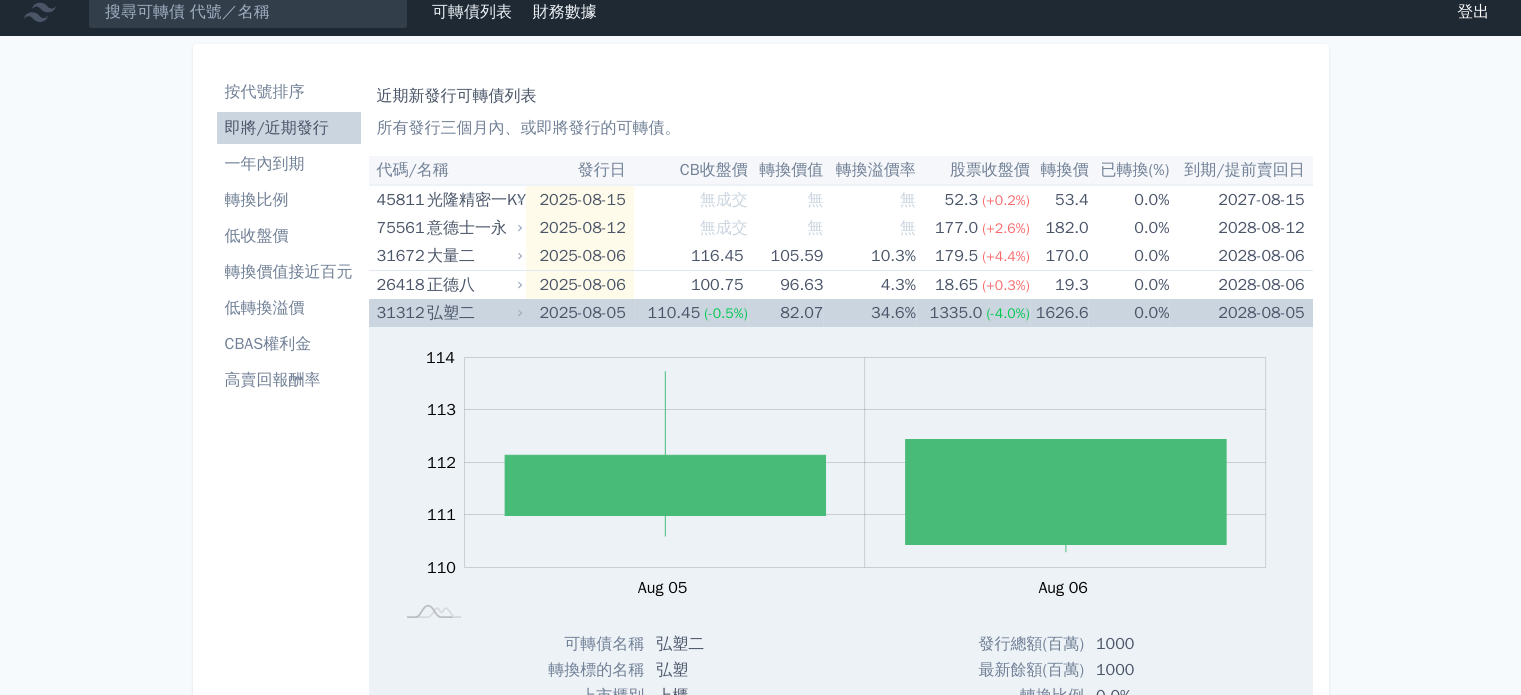 click on "(-0.5%)" at bounding box center [725, 313] 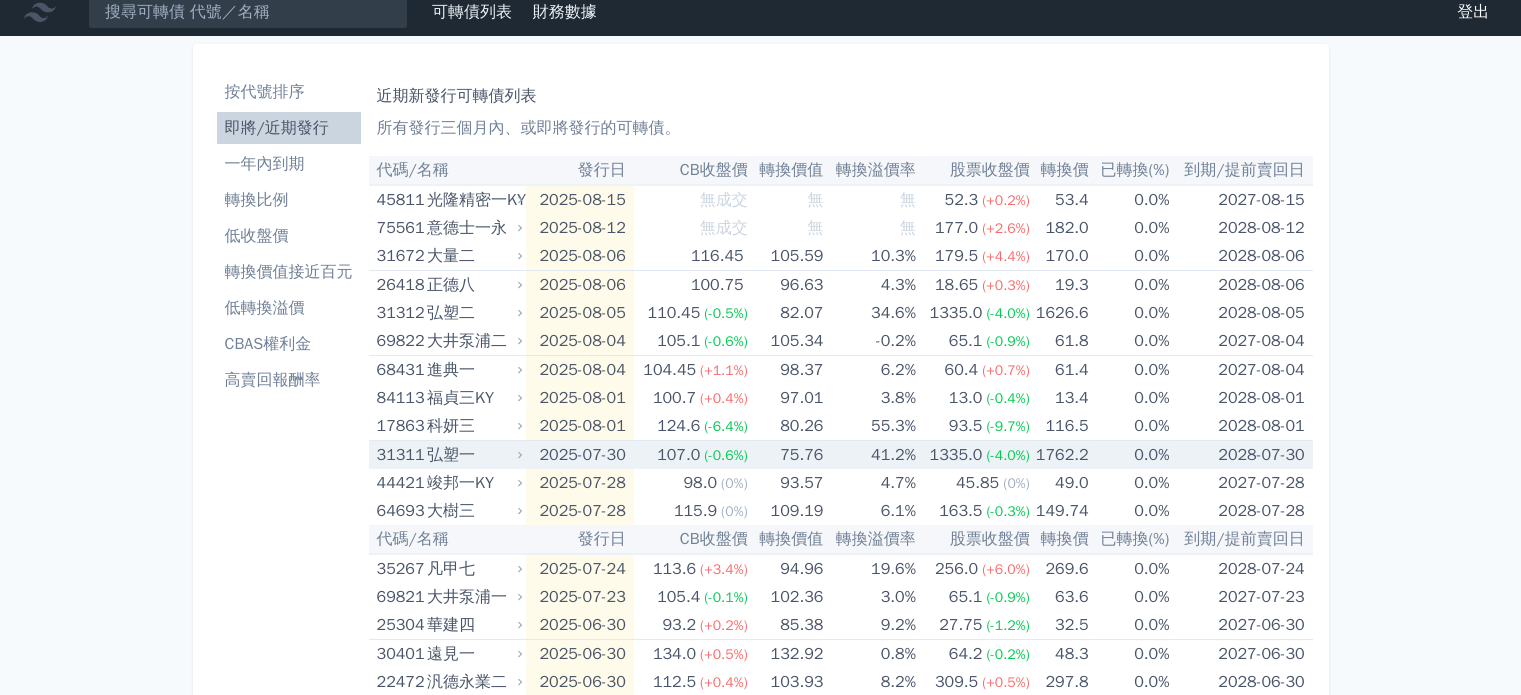 click on "弘塑一" at bounding box center (472, 455) 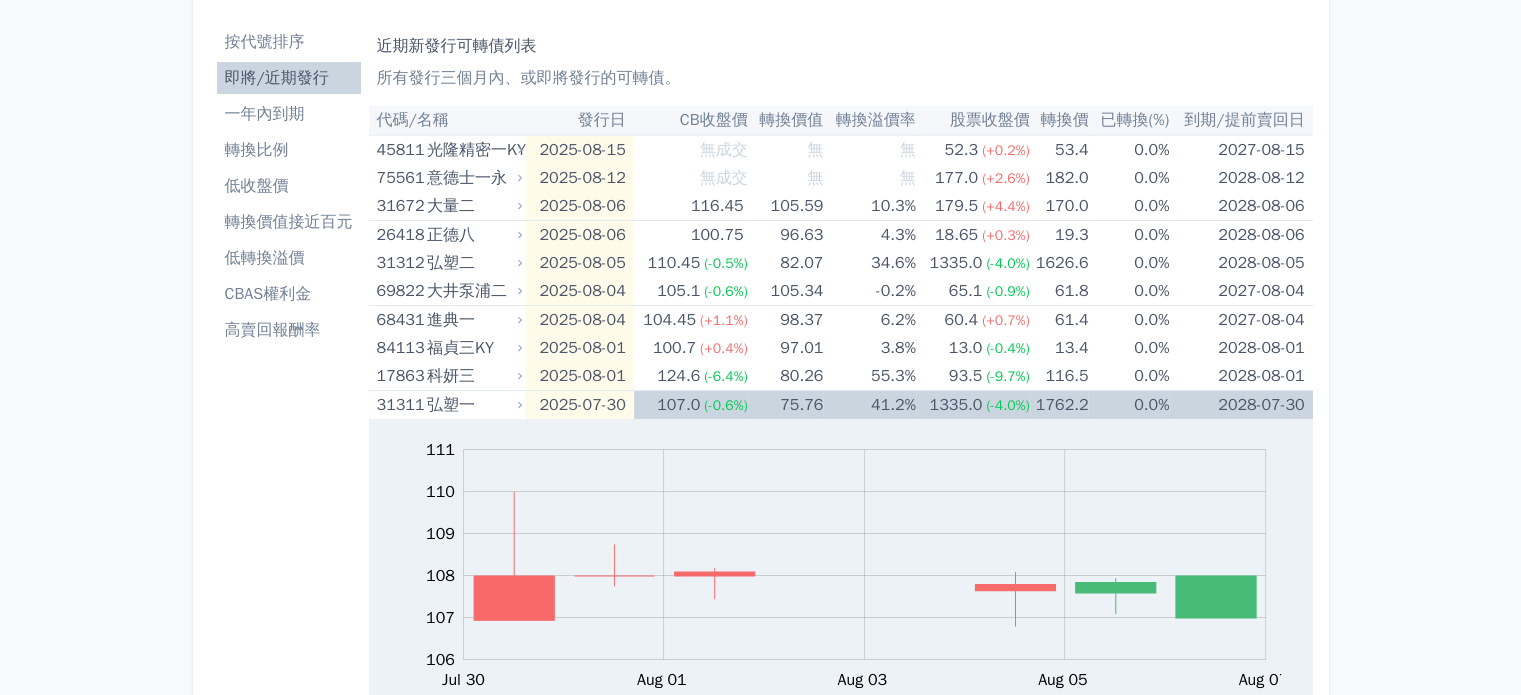 scroll, scrollTop: 67, scrollLeft: 0, axis: vertical 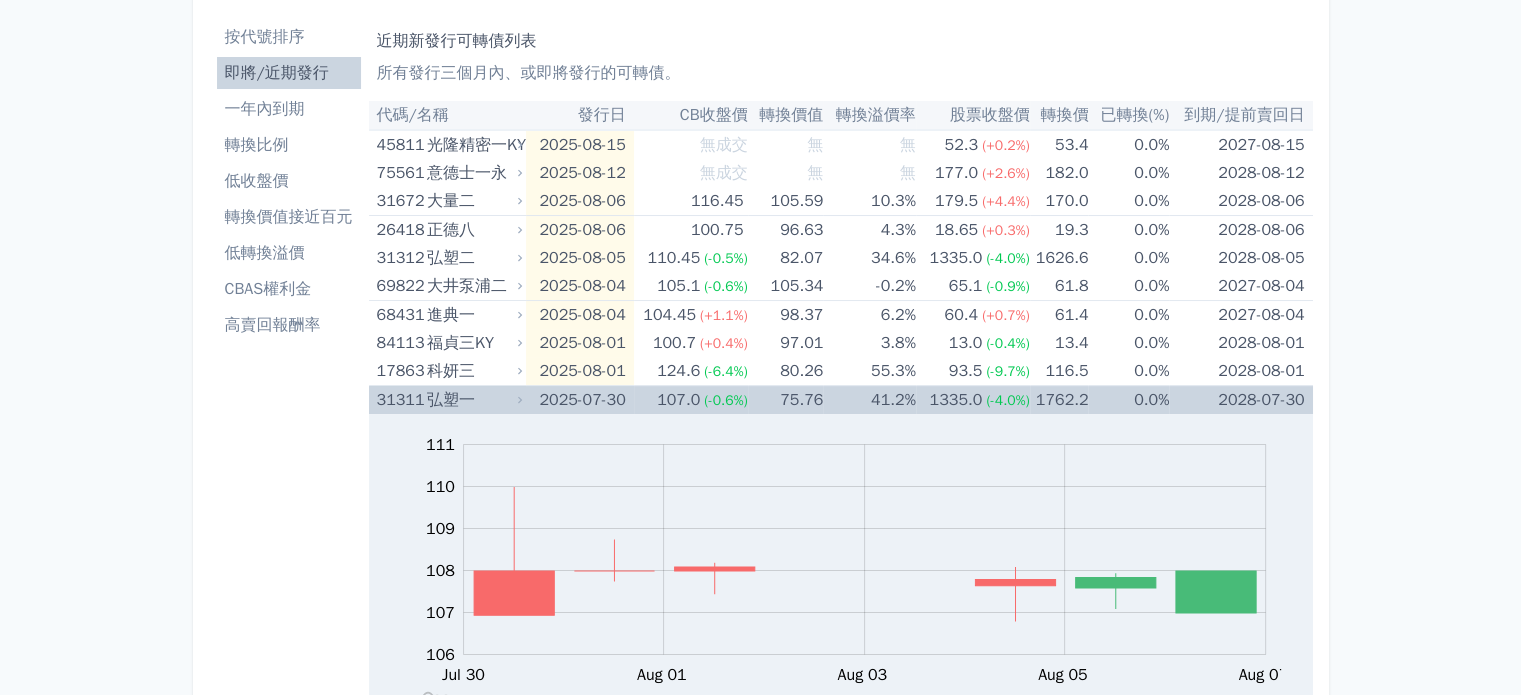 click 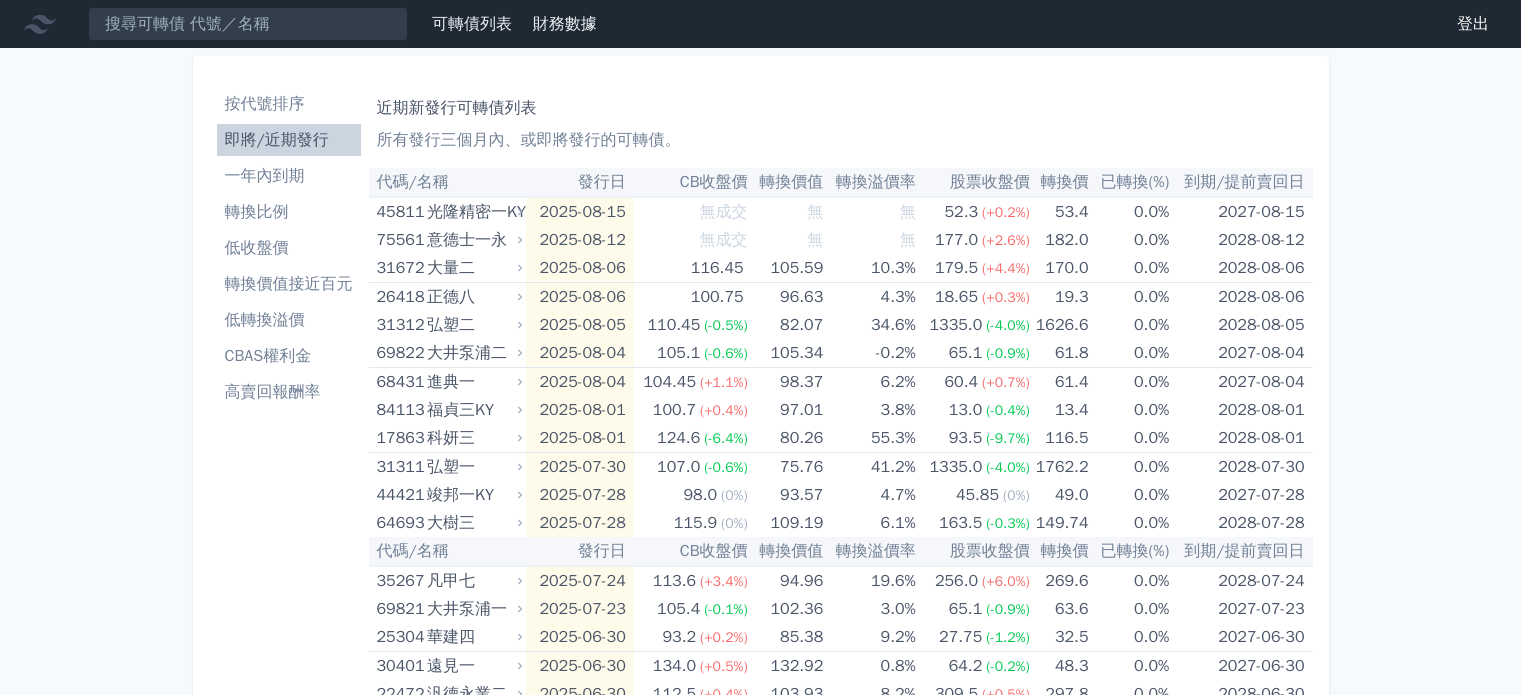 scroll, scrollTop: 67, scrollLeft: 0, axis: vertical 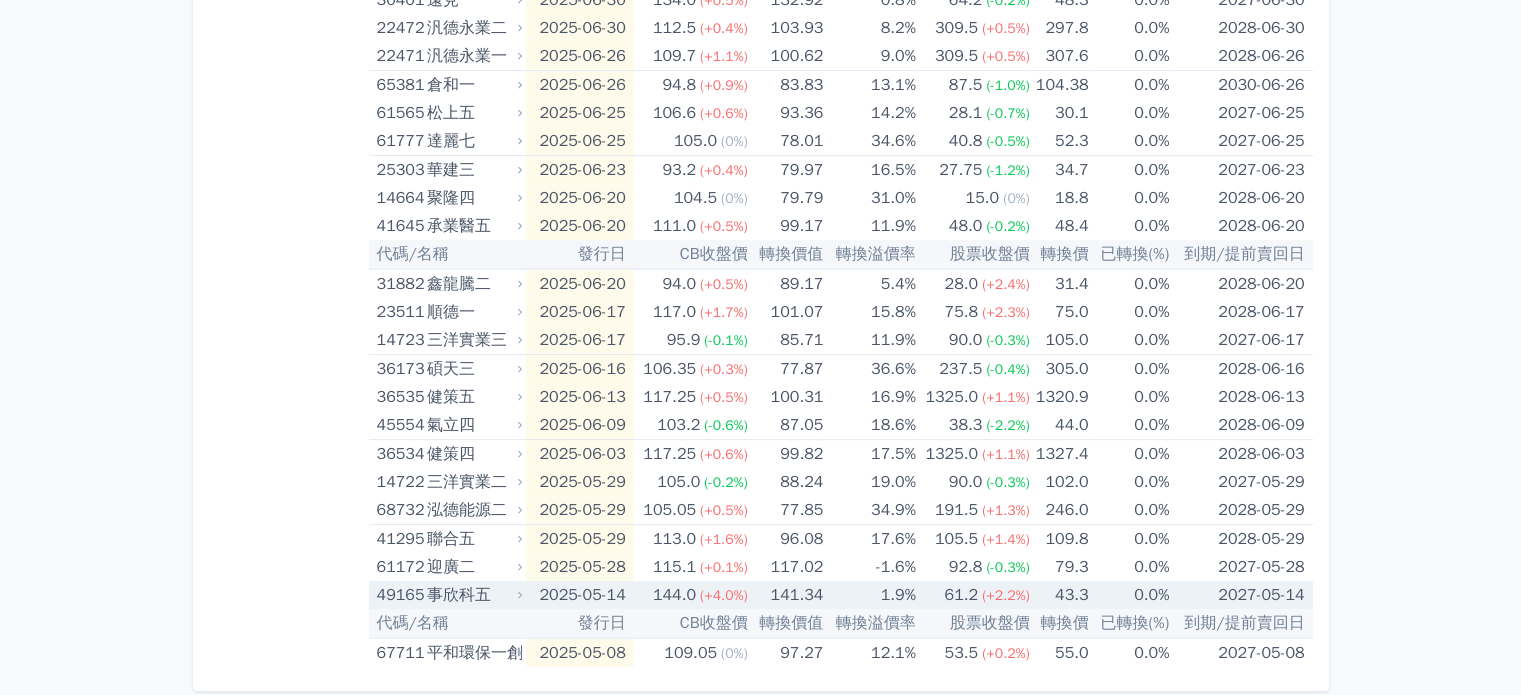 click on "144.0" at bounding box center [674, 595] 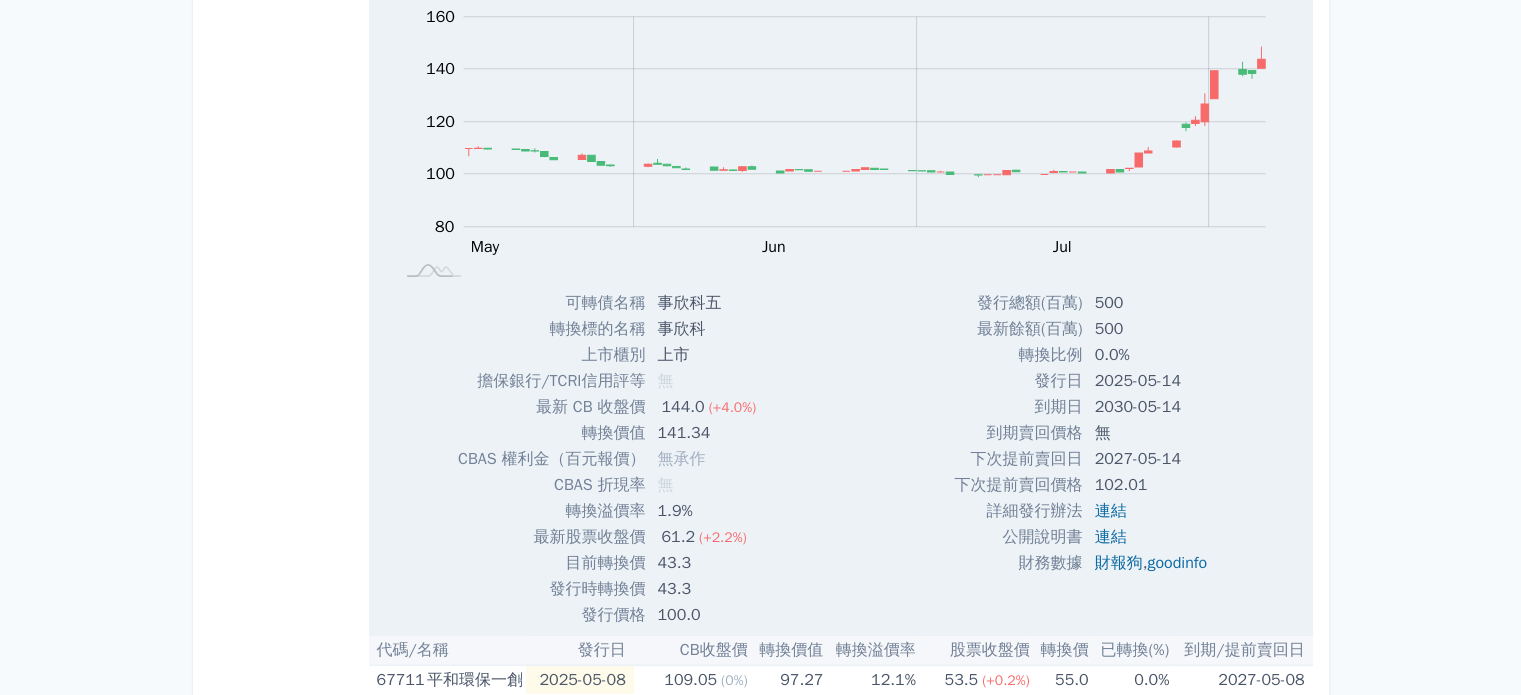 scroll, scrollTop: 1316, scrollLeft: 0, axis: vertical 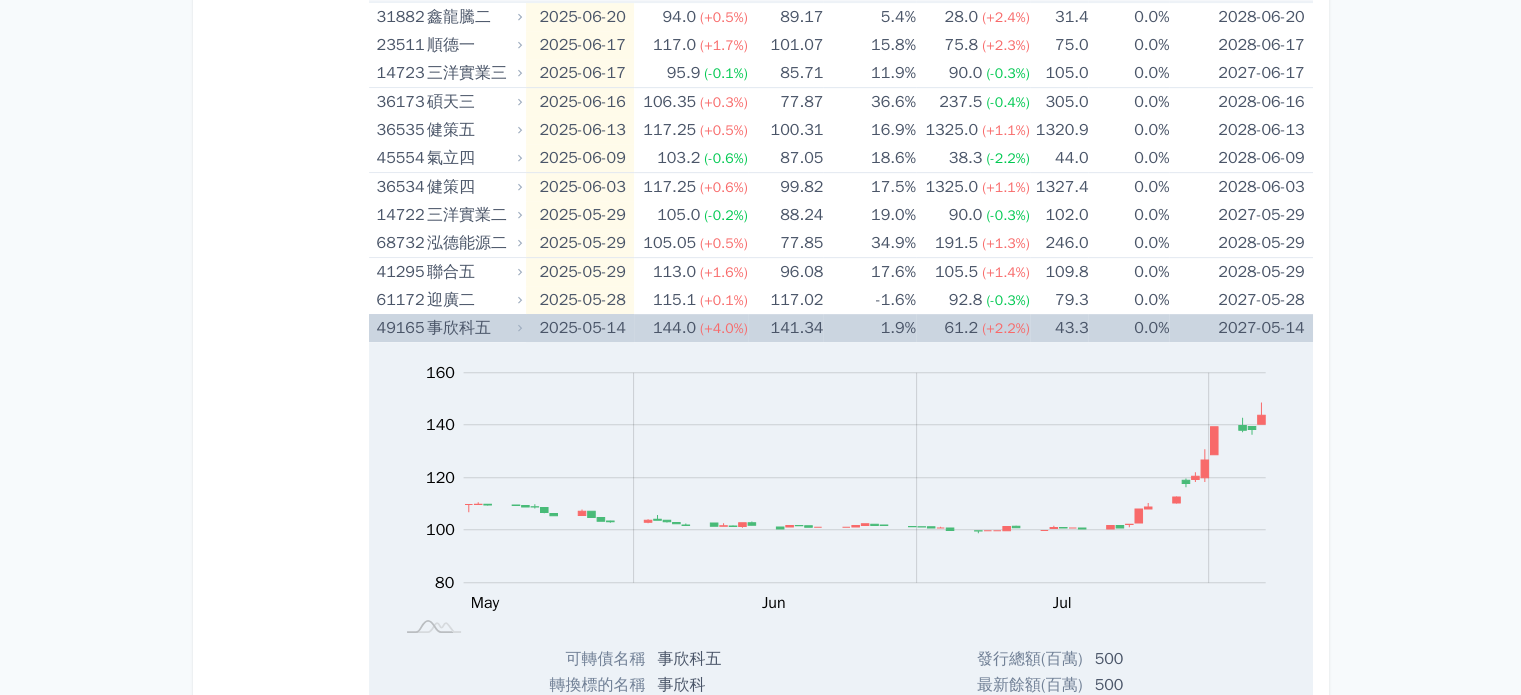 click on "2025-05-14" at bounding box center [580, 328] 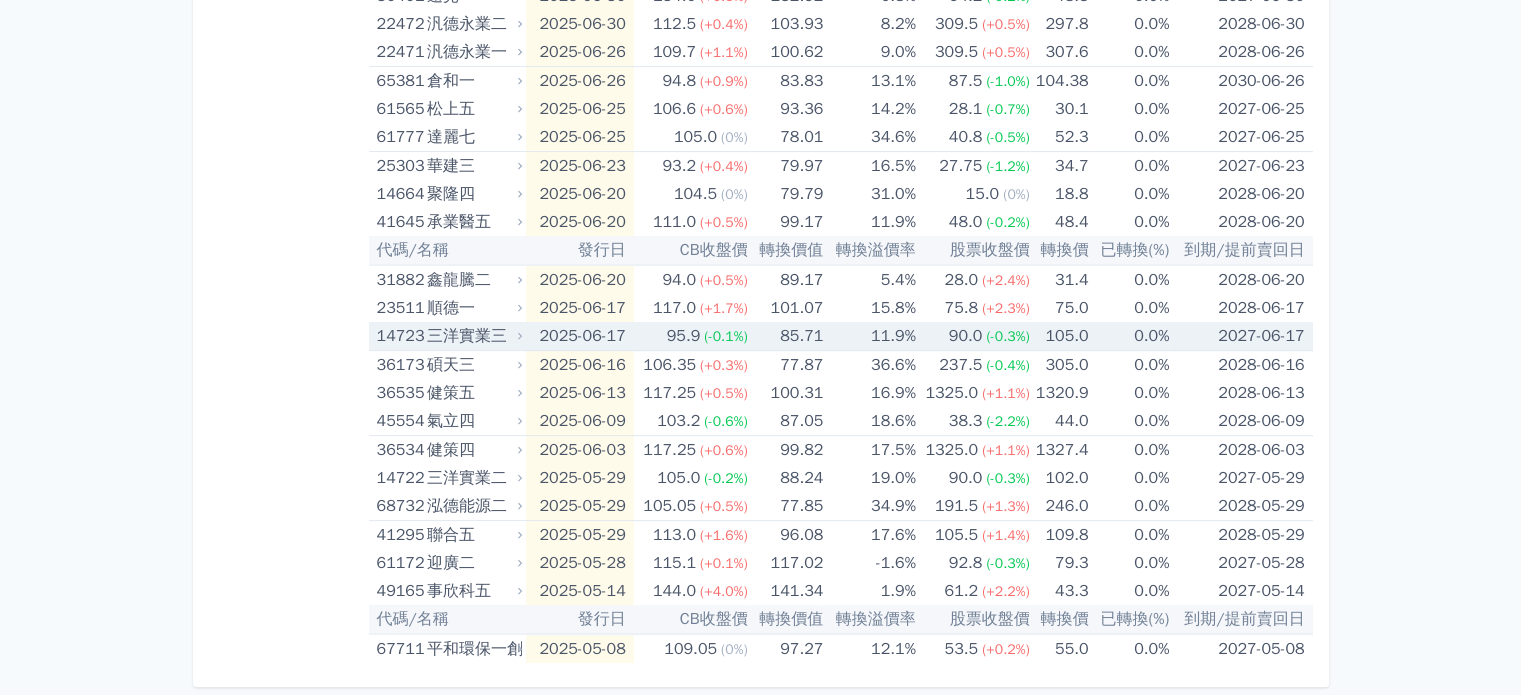 scroll, scrollTop: 666, scrollLeft: 0, axis: vertical 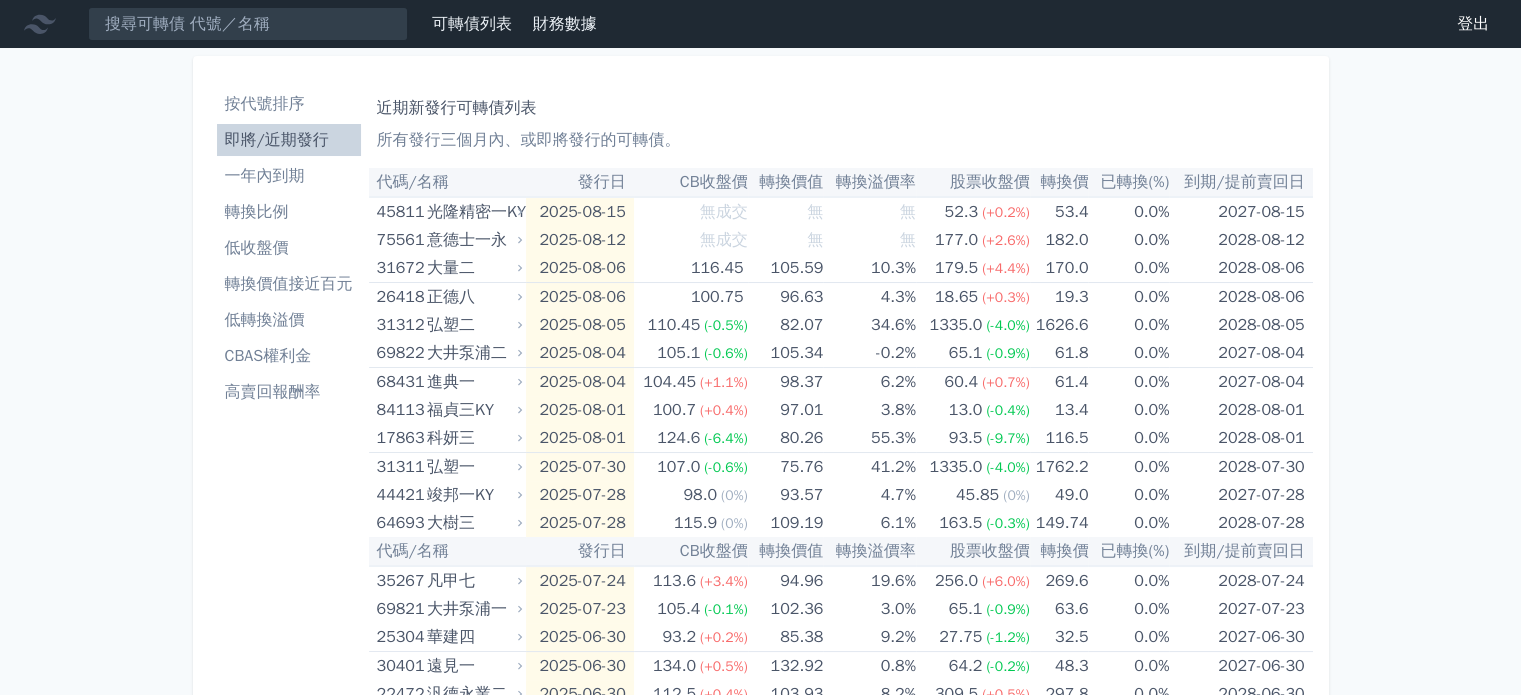 click on "按代號排序" at bounding box center [289, 104] 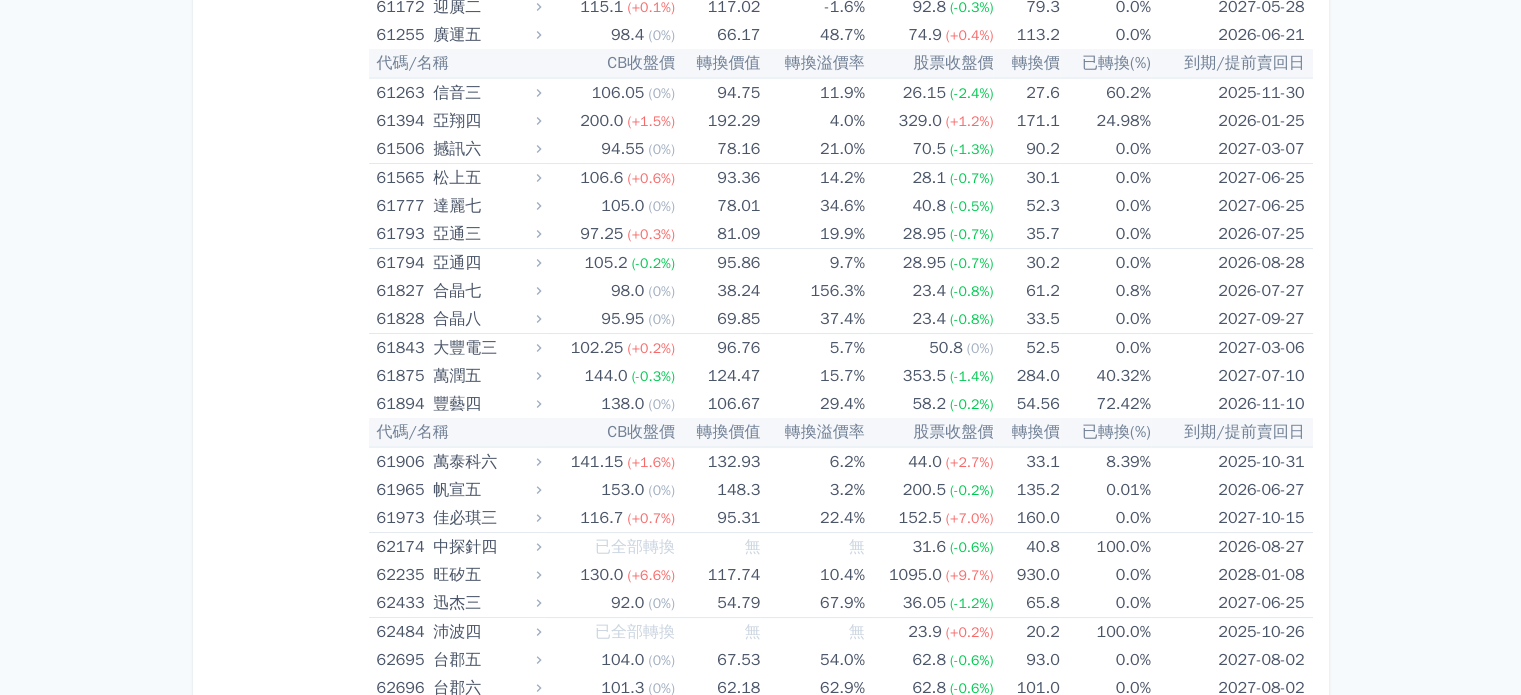 scroll, scrollTop: 7944, scrollLeft: 0, axis: vertical 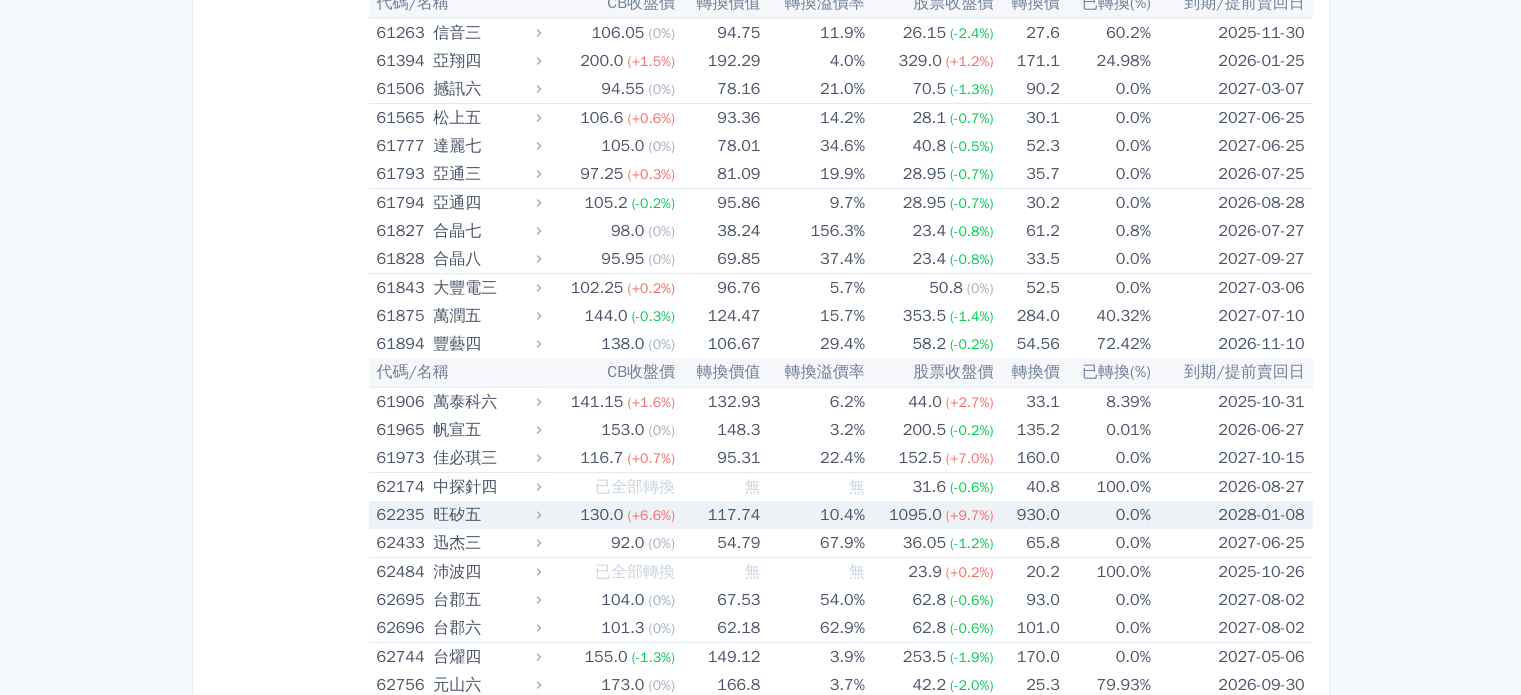 click on "旺矽五" at bounding box center [485, 515] 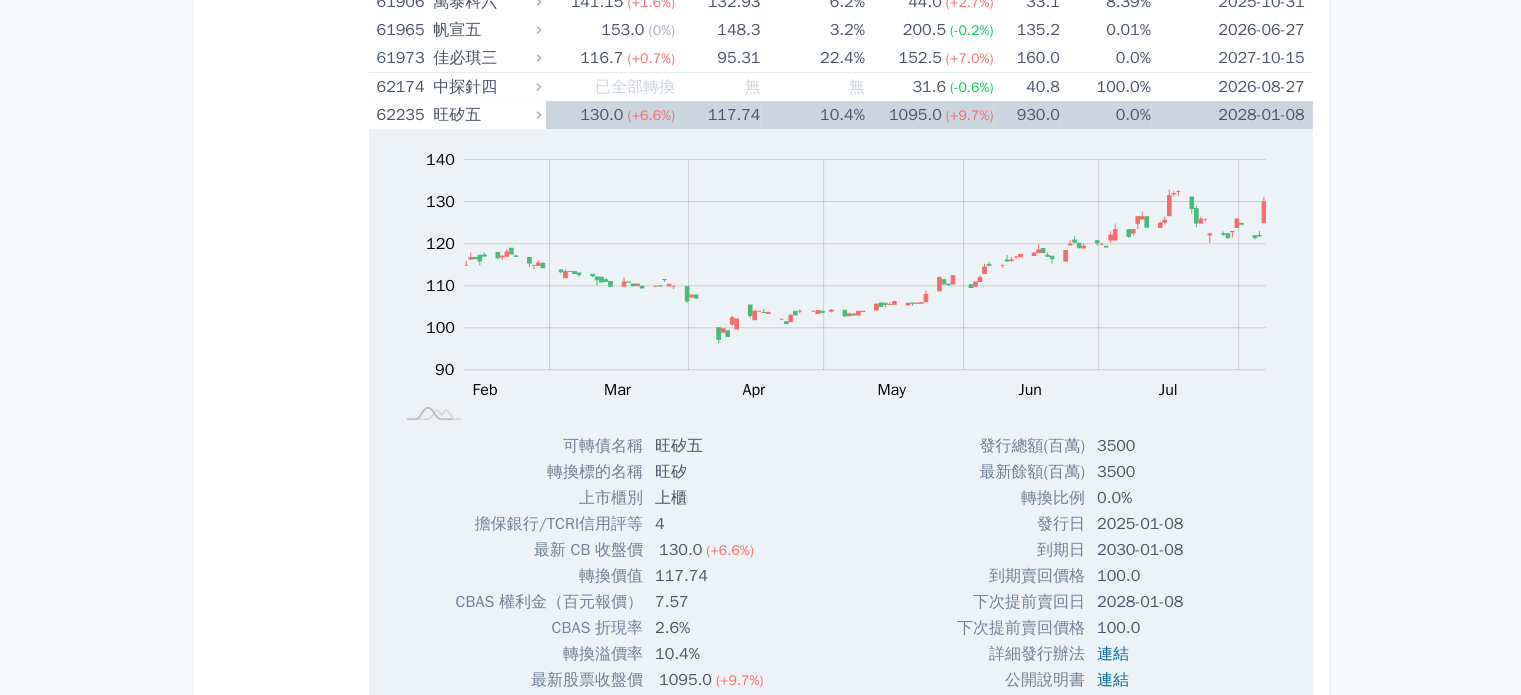 scroll, scrollTop: 8392, scrollLeft: 0, axis: vertical 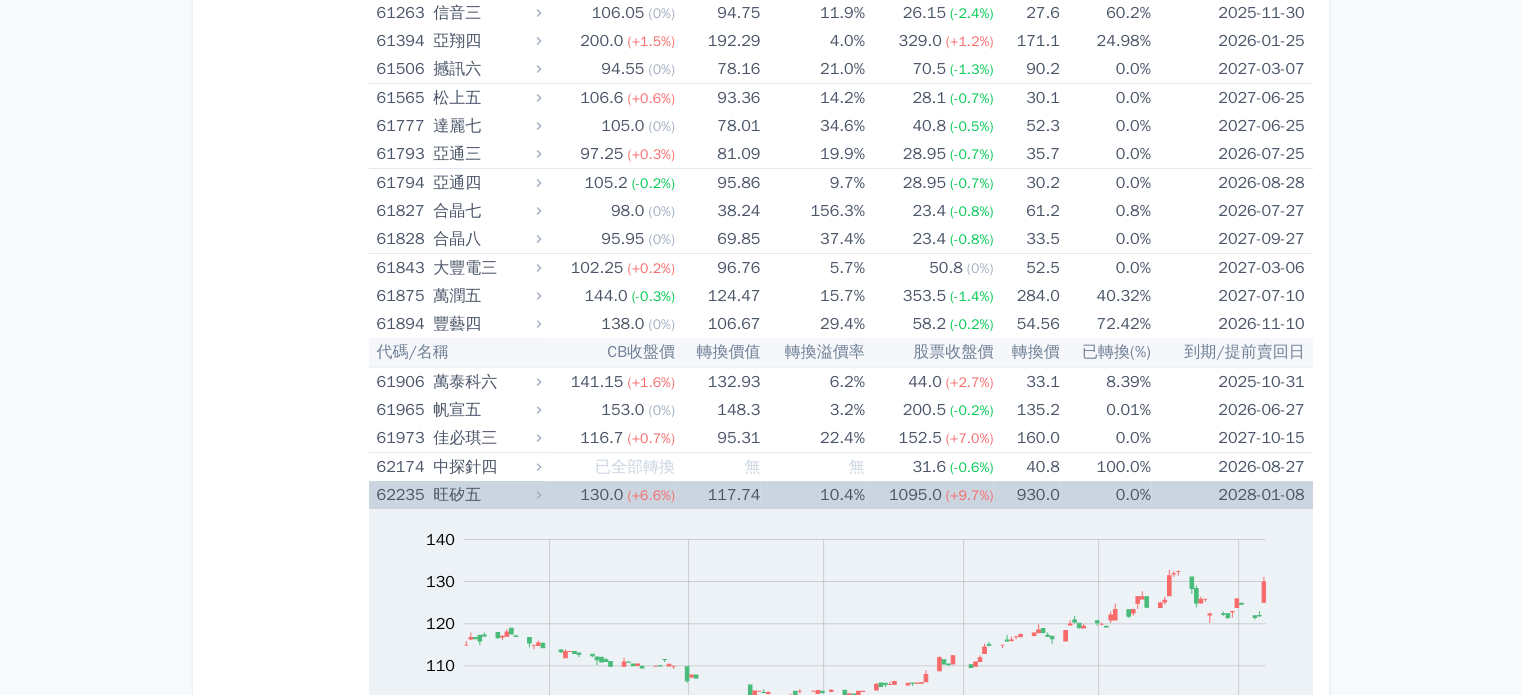 click on "(+6.6%)" at bounding box center (651, 495) 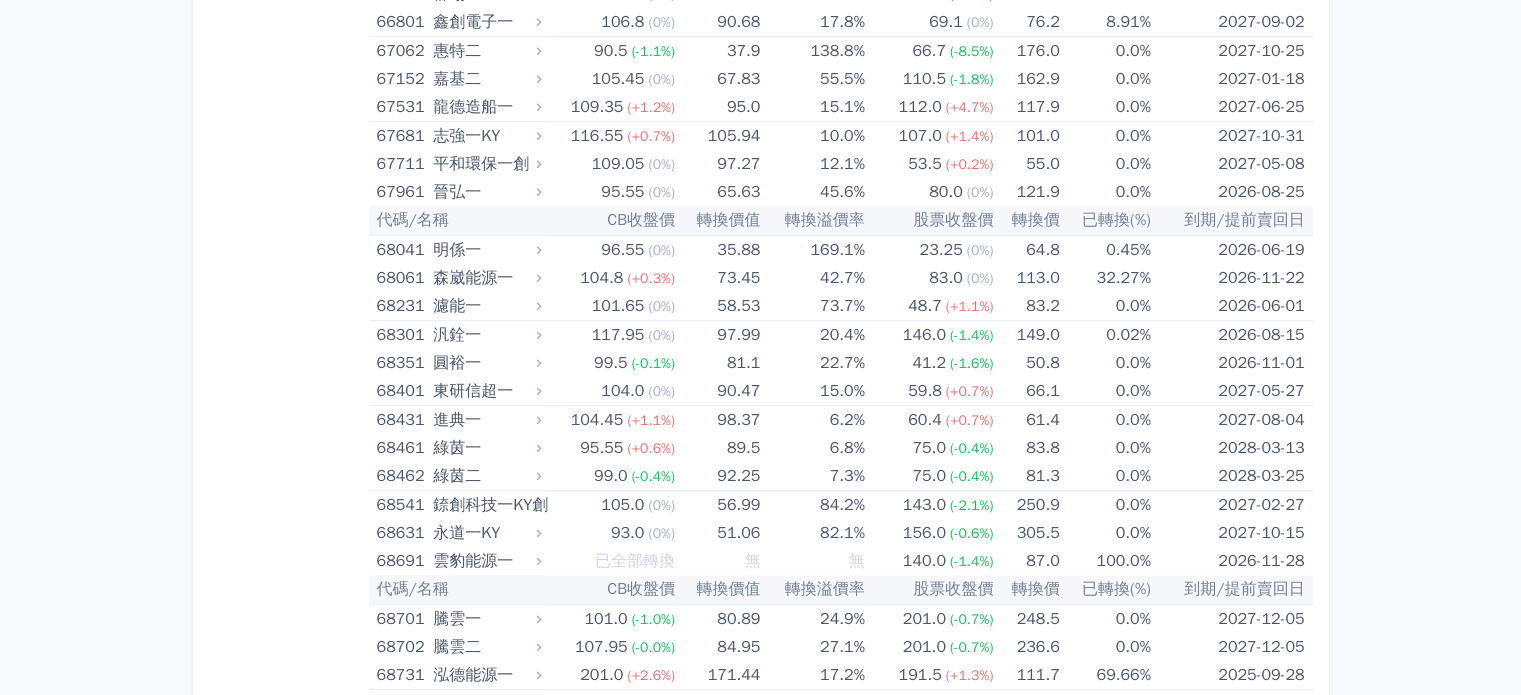 scroll, scrollTop: 9820, scrollLeft: 0, axis: vertical 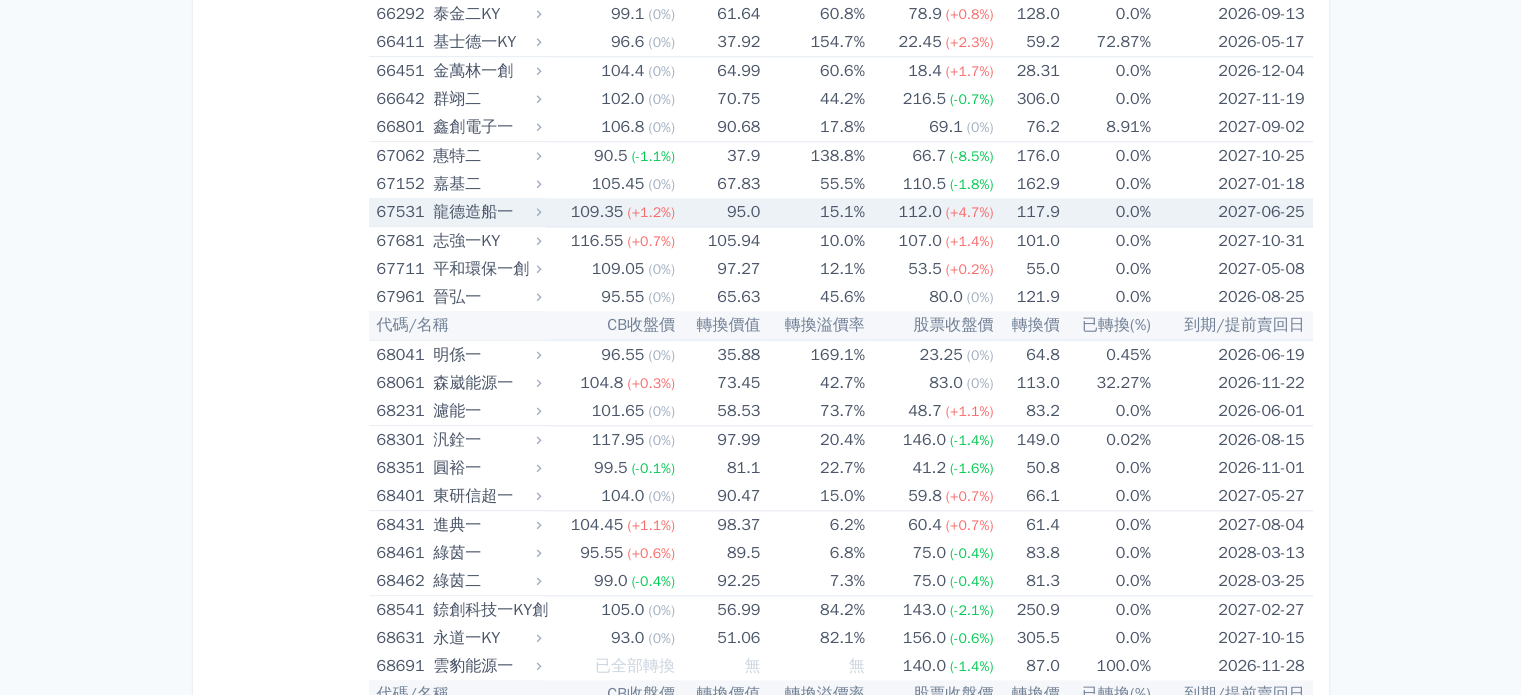 click on "112.0 (+4.7%)" at bounding box center (929, 212) 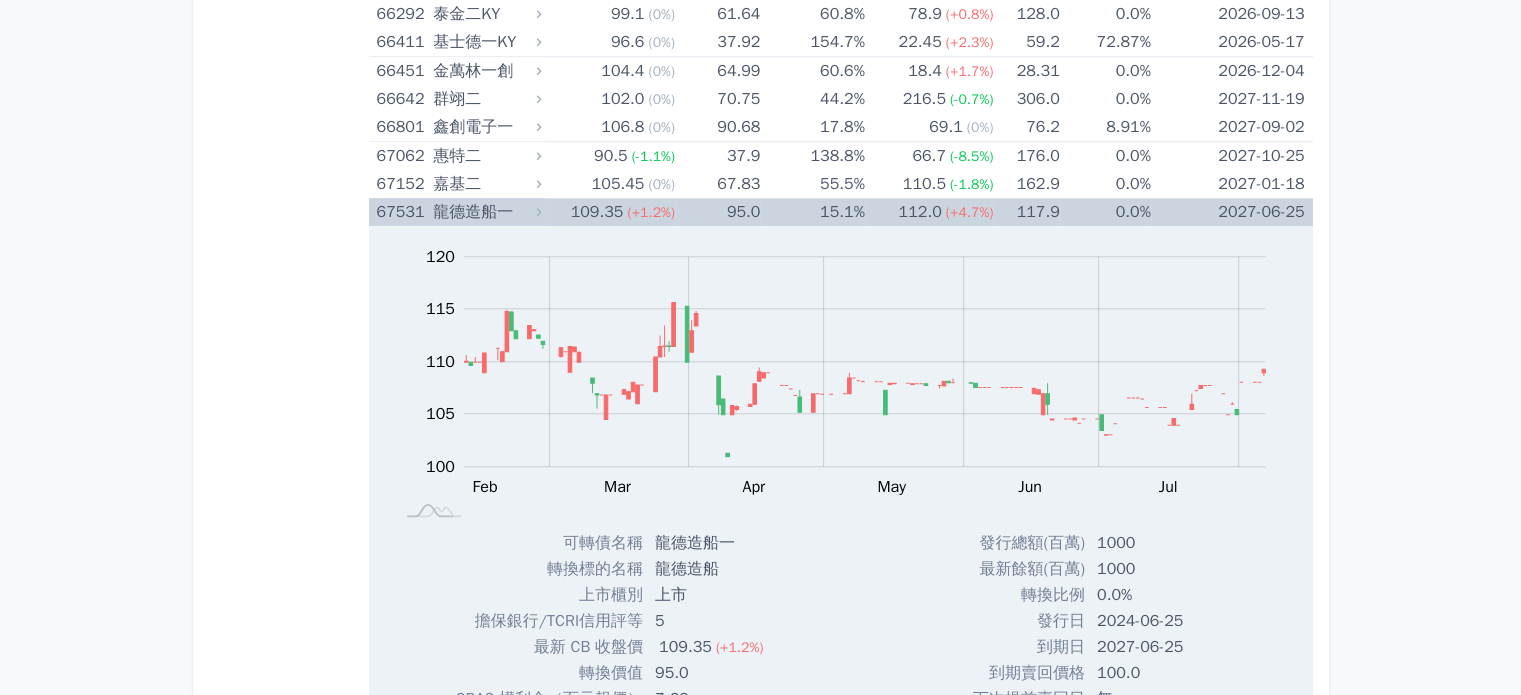 click on "112.0 (+4.7%)" at bounding box center [929, 212] 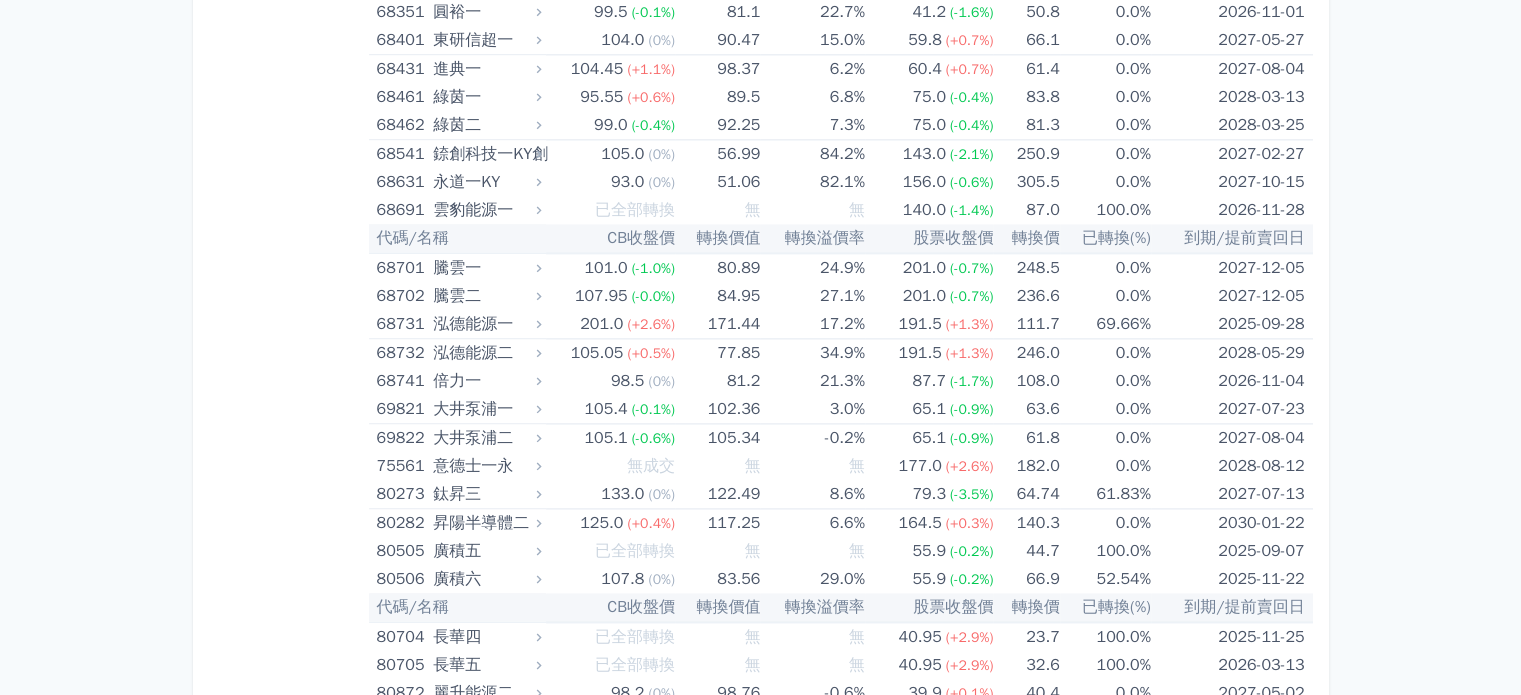 scroll, scrollTop: 10321, scrollLeft: 0, axis: vertical 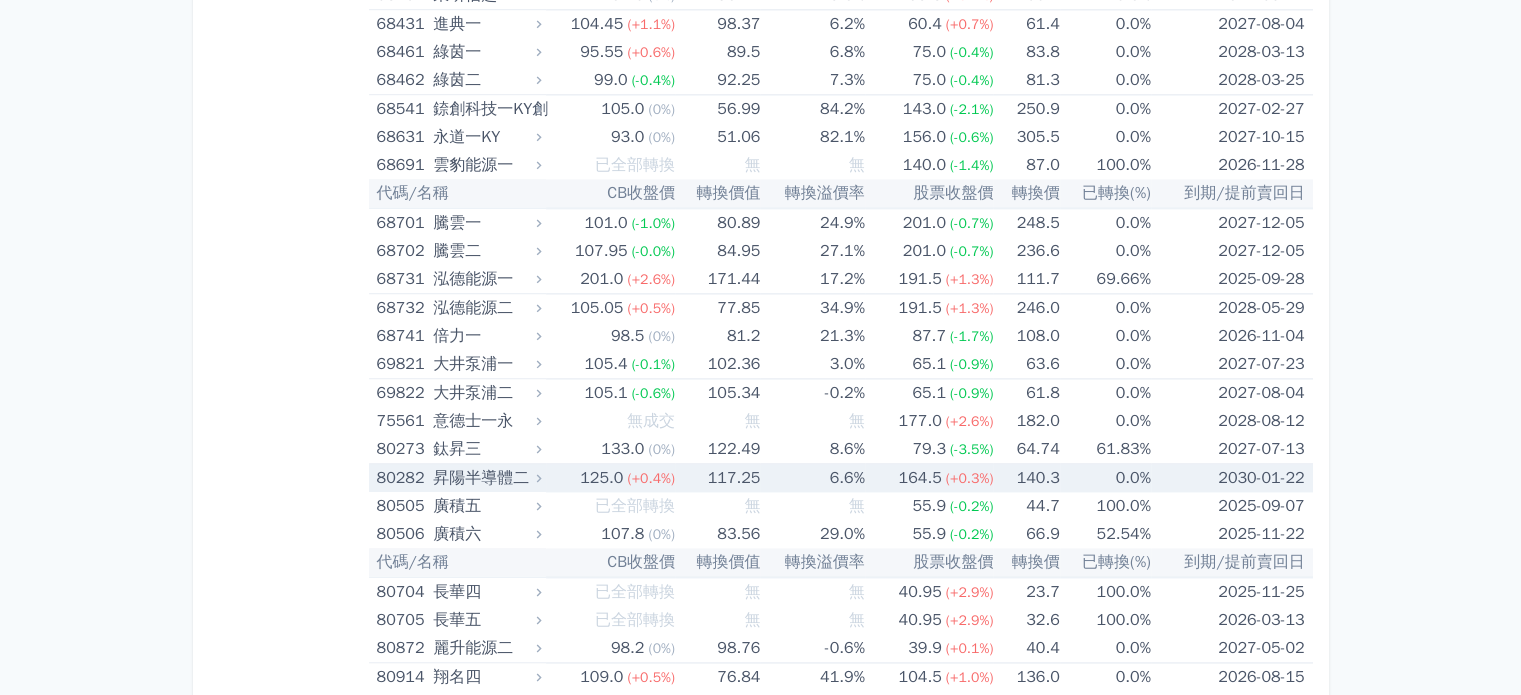 click on "140.3" at bounding box center (1026, 478) 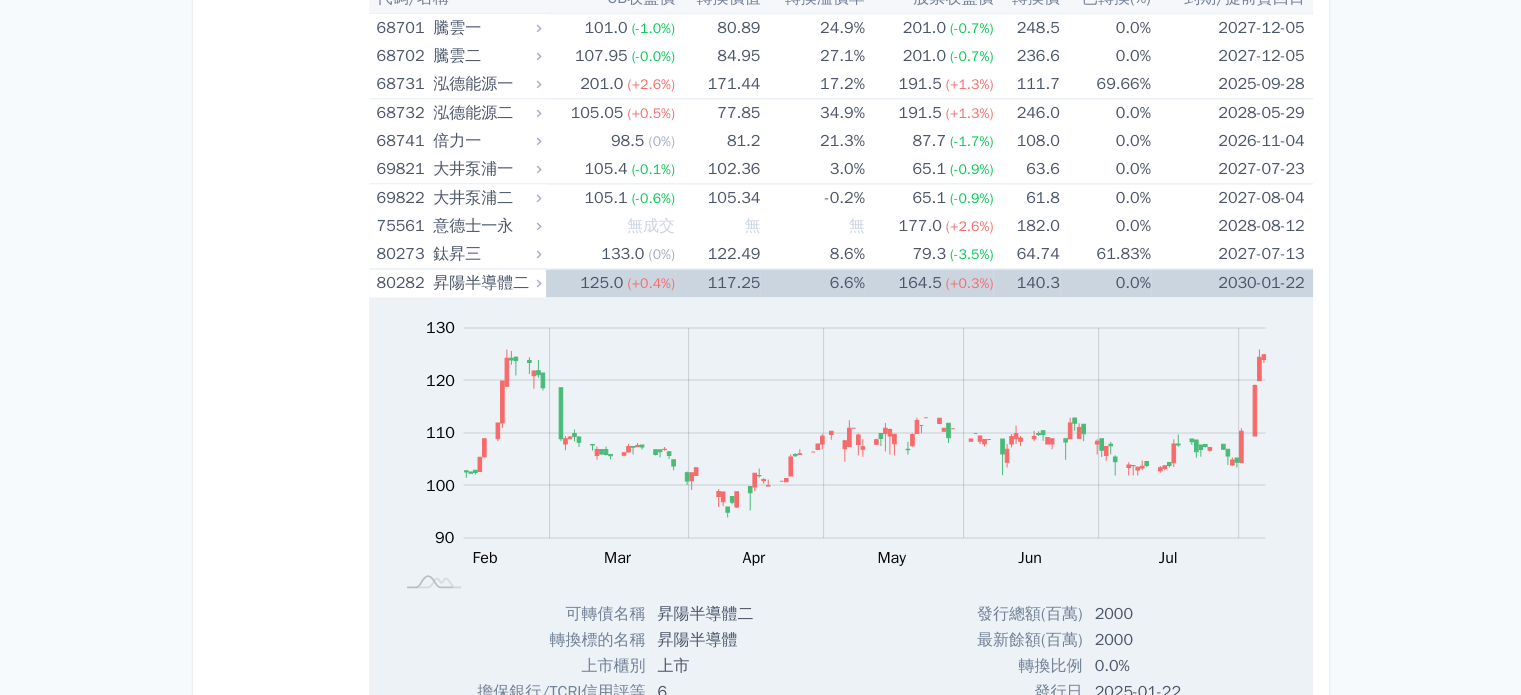 scroll, scrollTop: 10547, scrollLeft: 0, axis: vertical 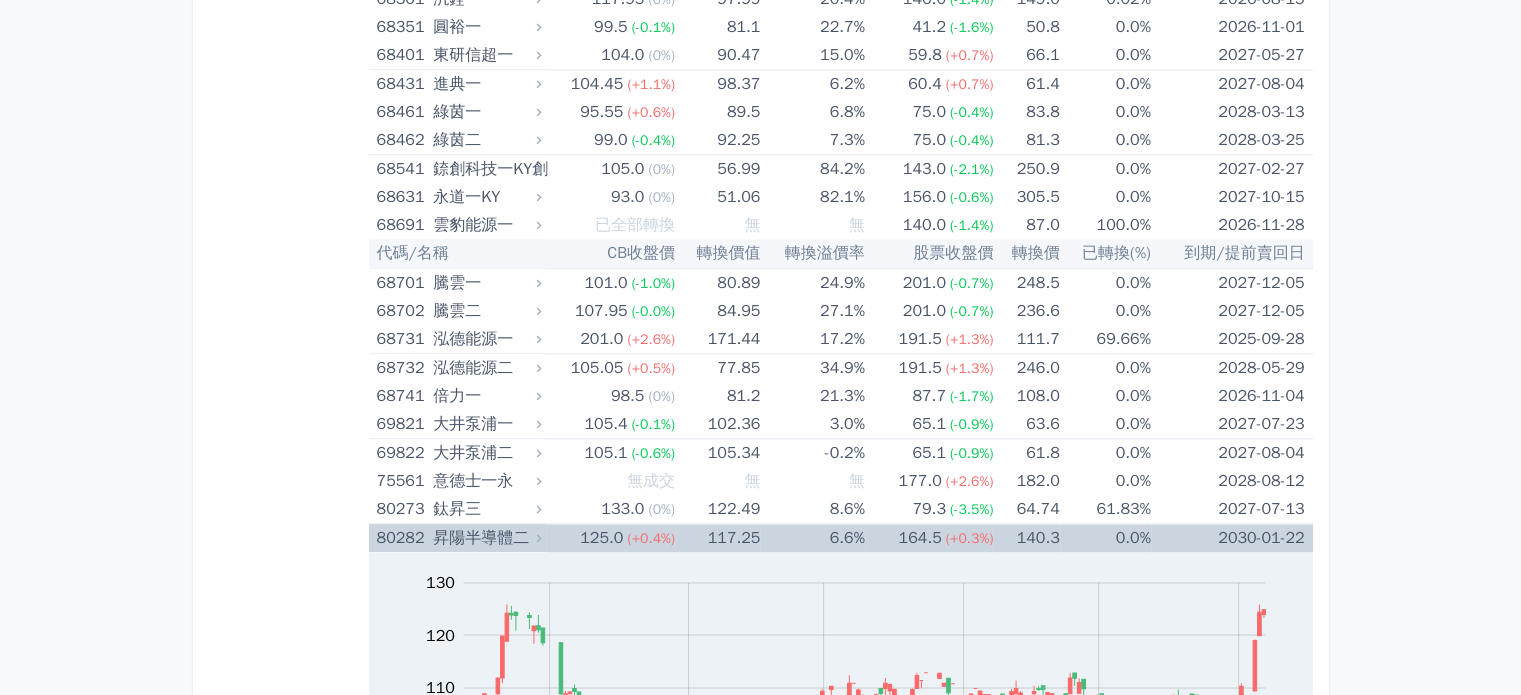 click on "140.3" at bounding box center (1026, 538) 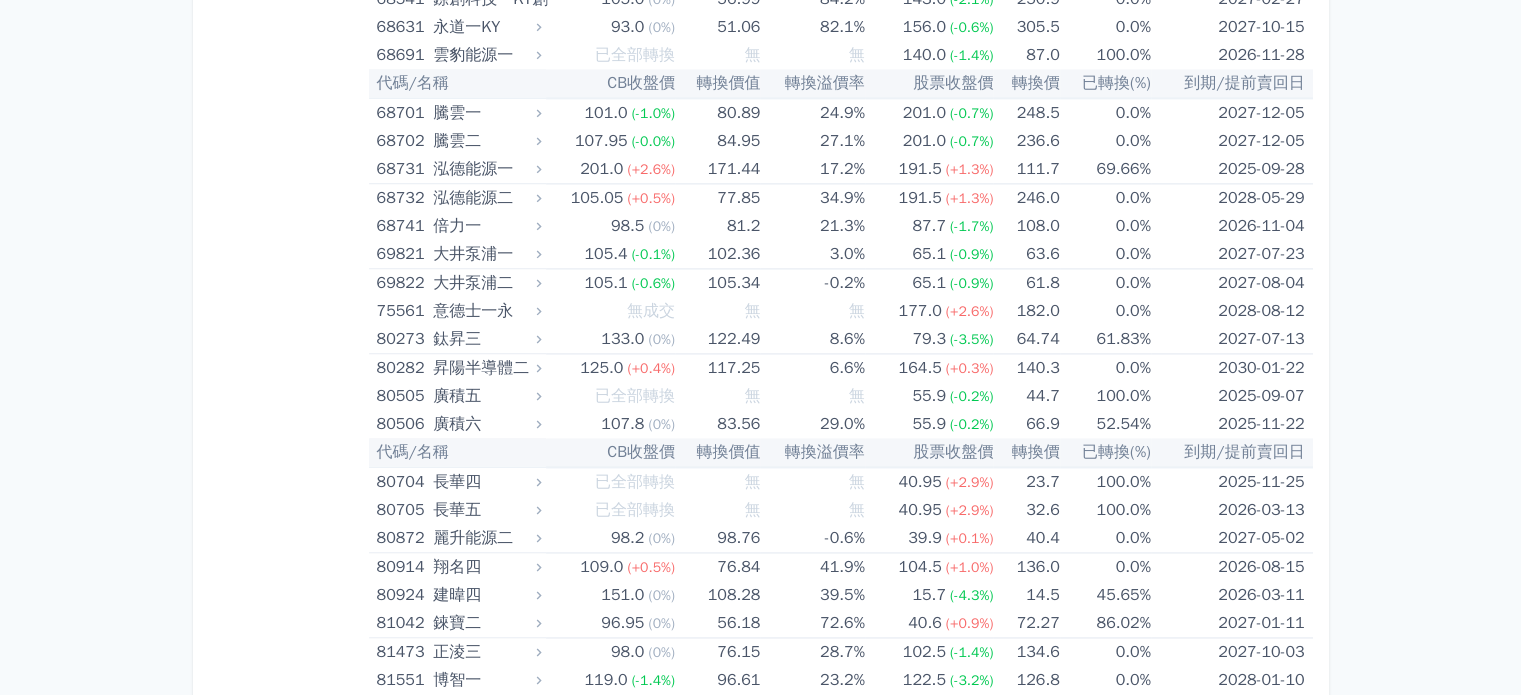 scroll, scrollTop: 10446, scrollLeft: 0, axis: vertical 